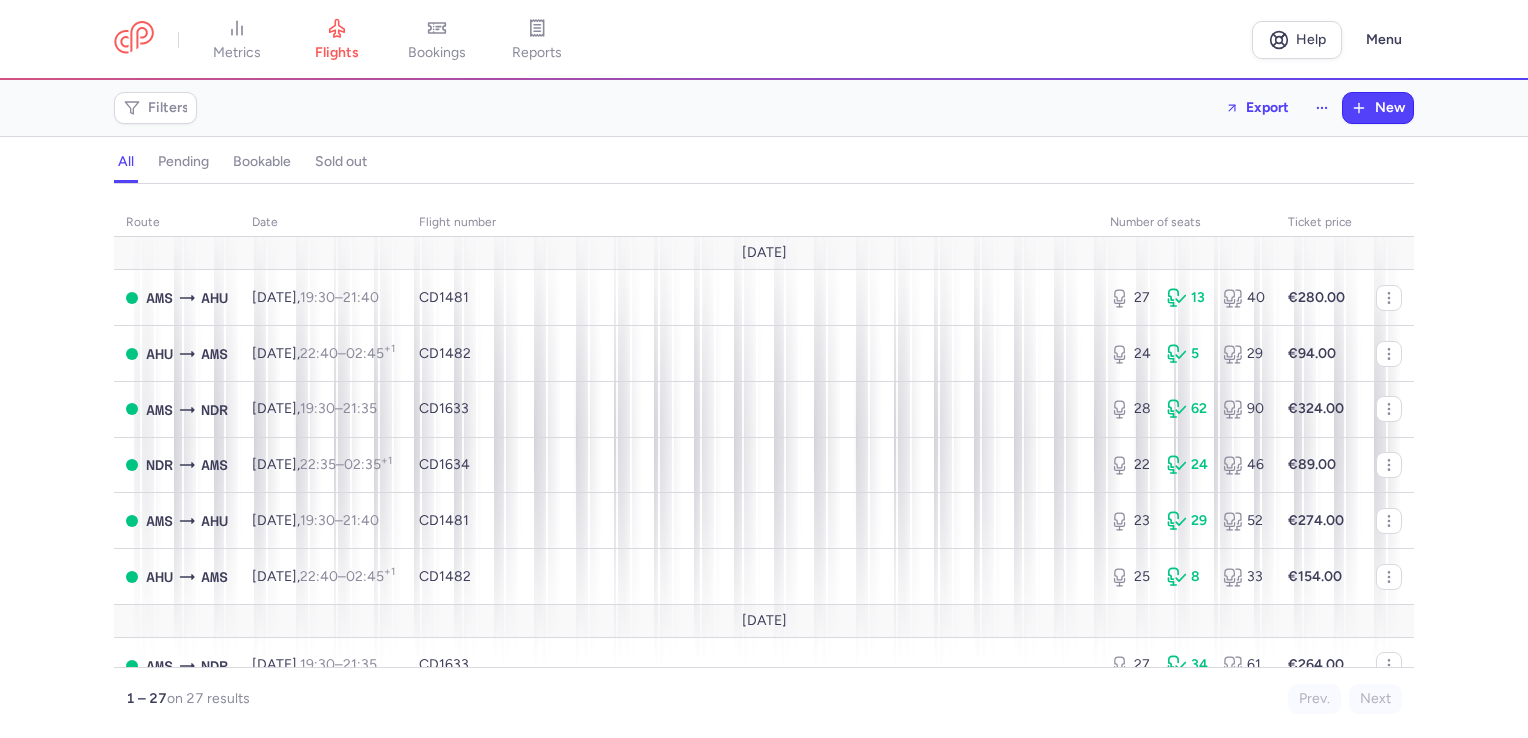 scroll, scrollTop: 0, scrollLeft: 0, axis: both 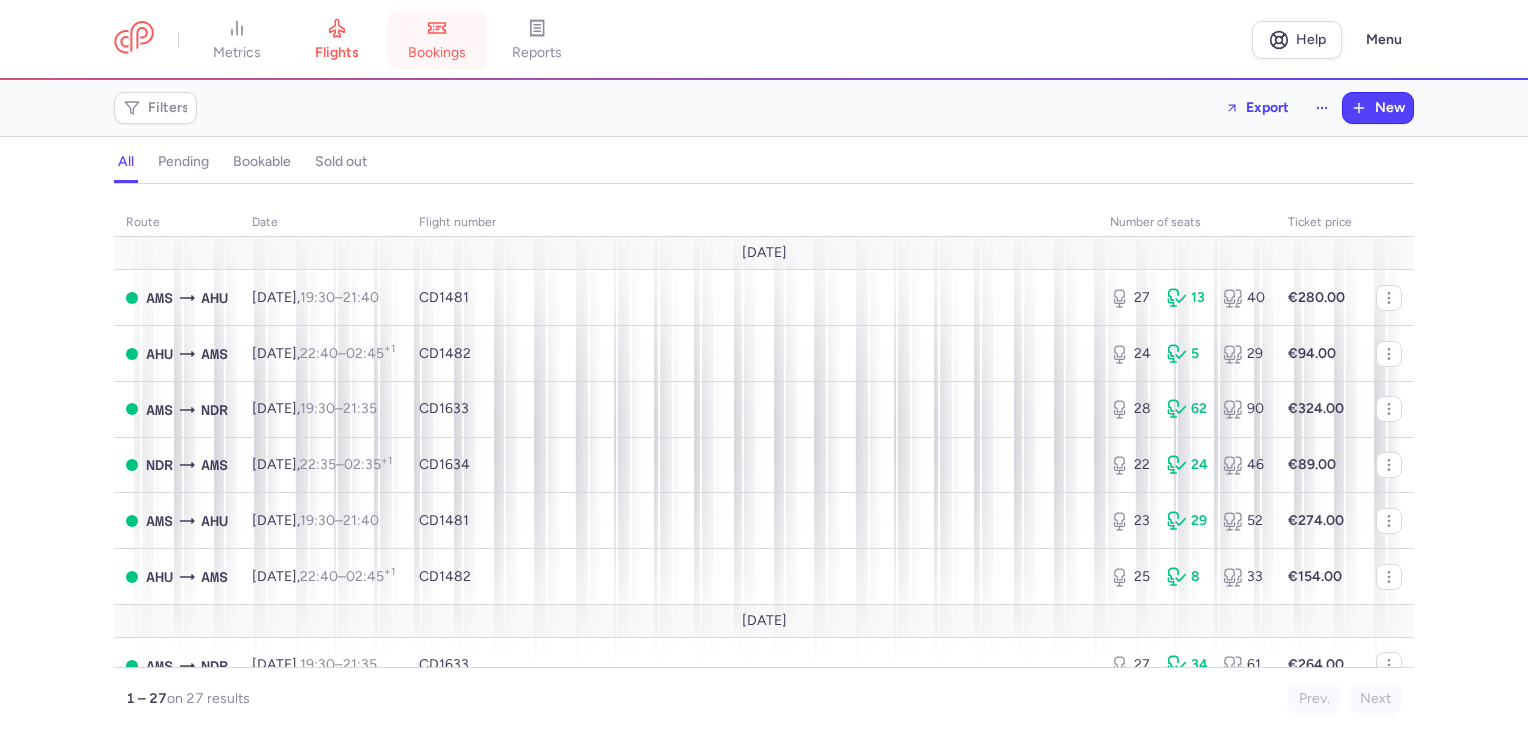 click on "bookings" at bounding box center [437, 40] 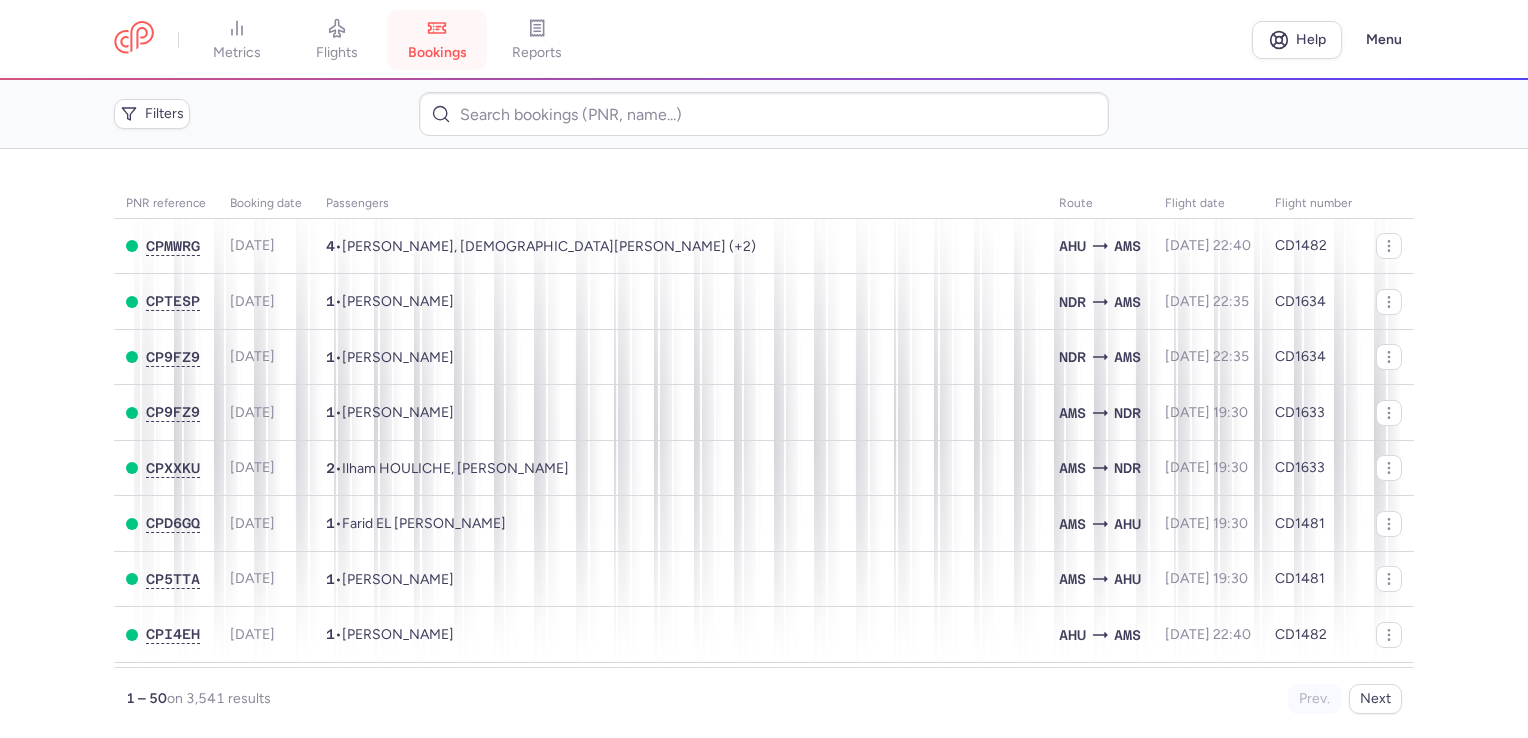 click on "bookings" at bounding box center [437, 40] 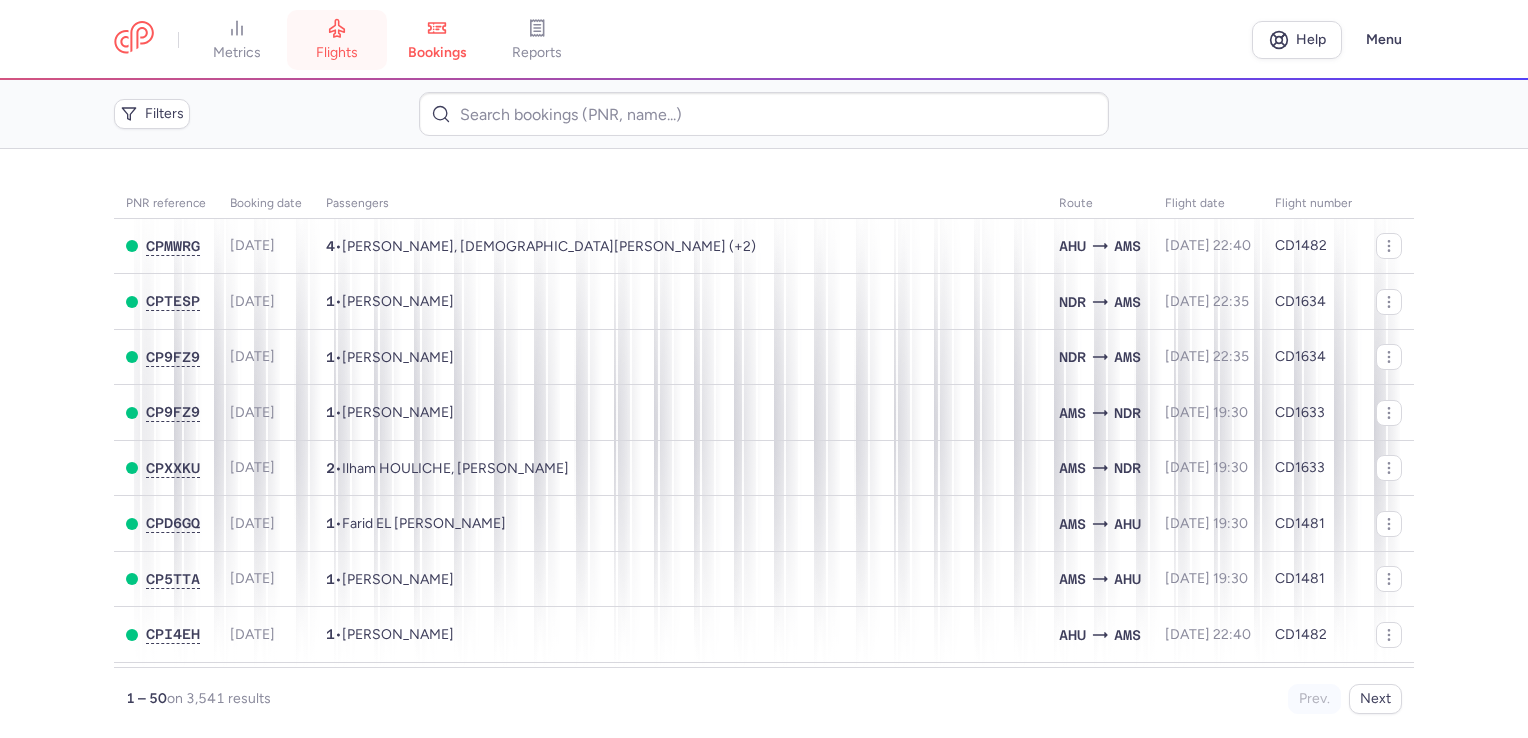 click on "flights" at bounding box center [337, 40] 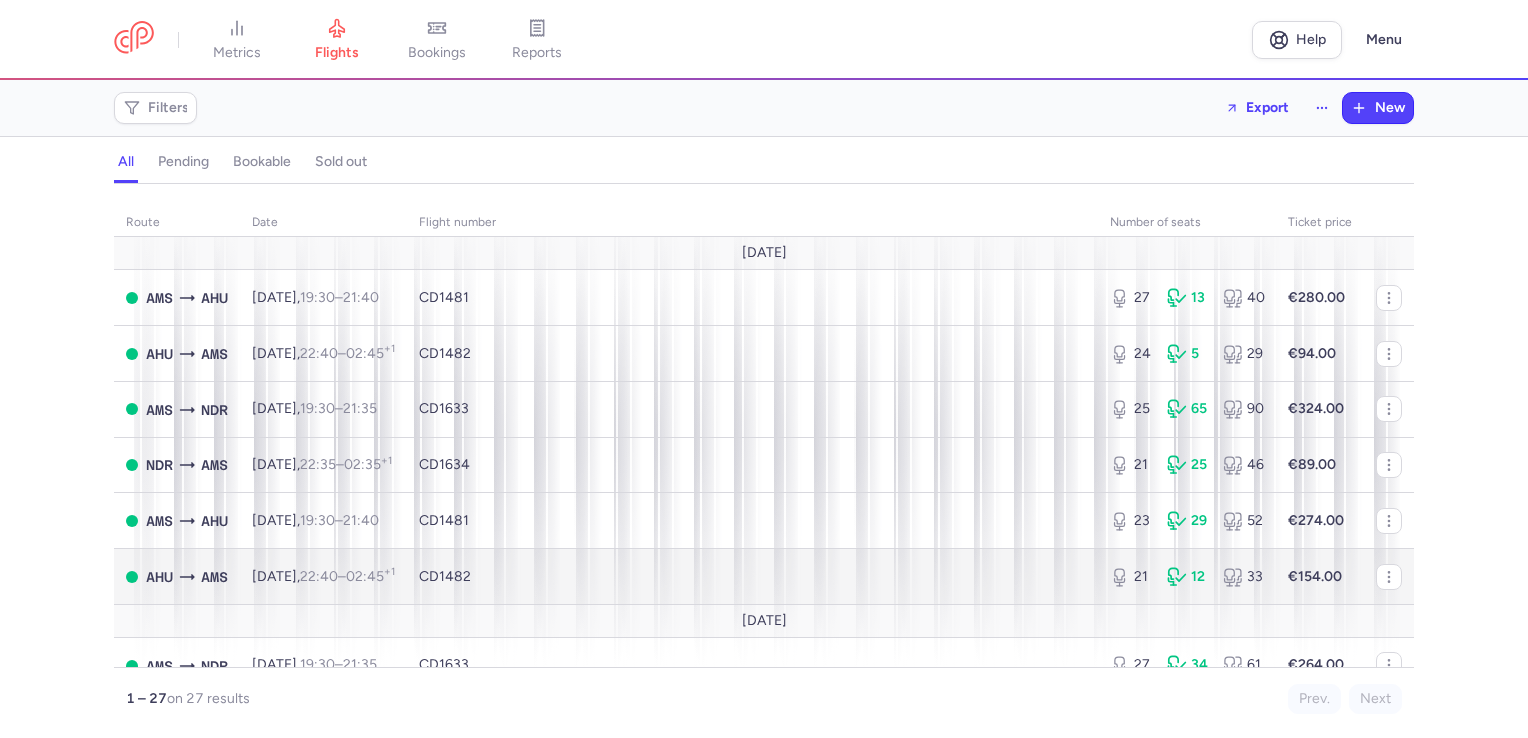 scroll, scrollTop: 300, scrollLeft: 0, axis: vertical 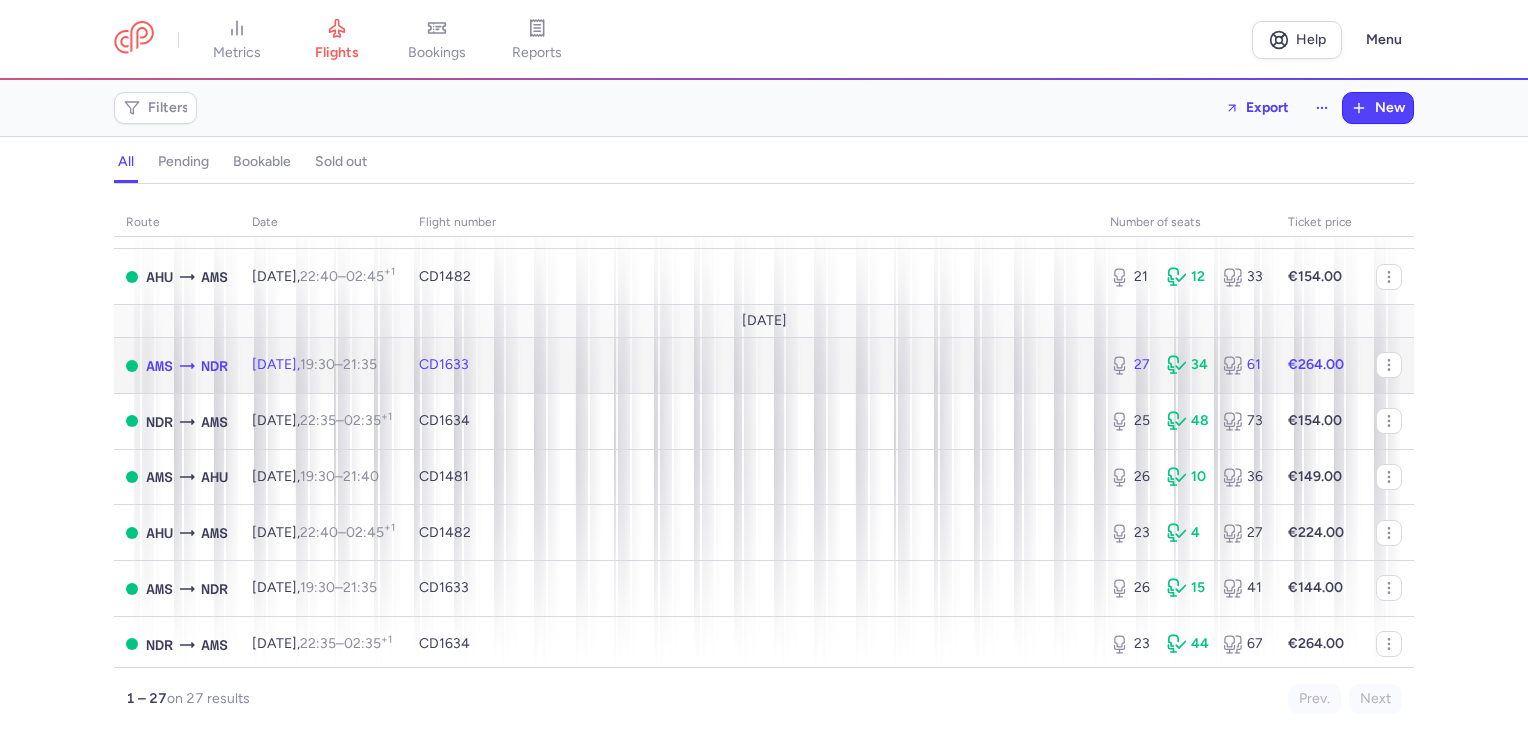 click on "CD1633" 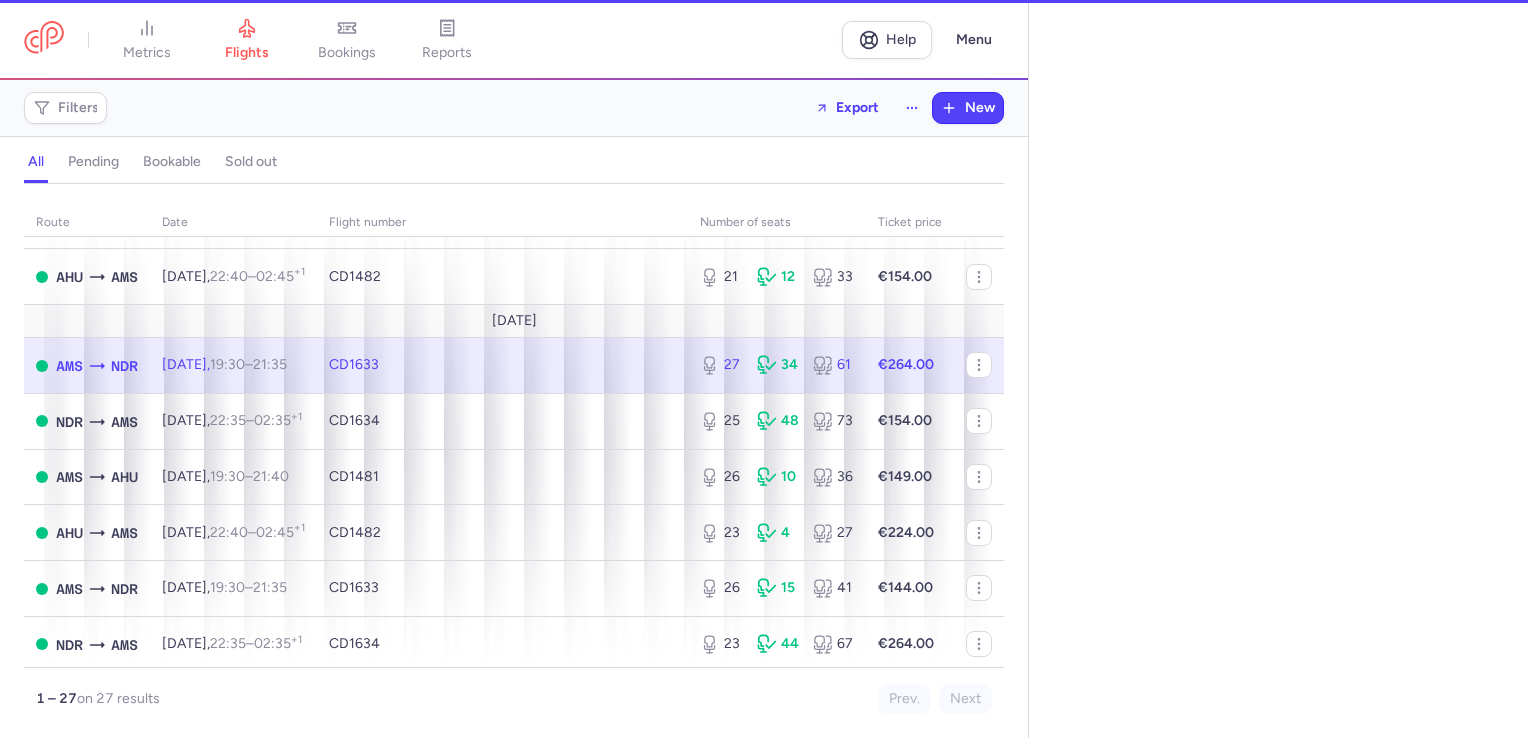 select on "days" 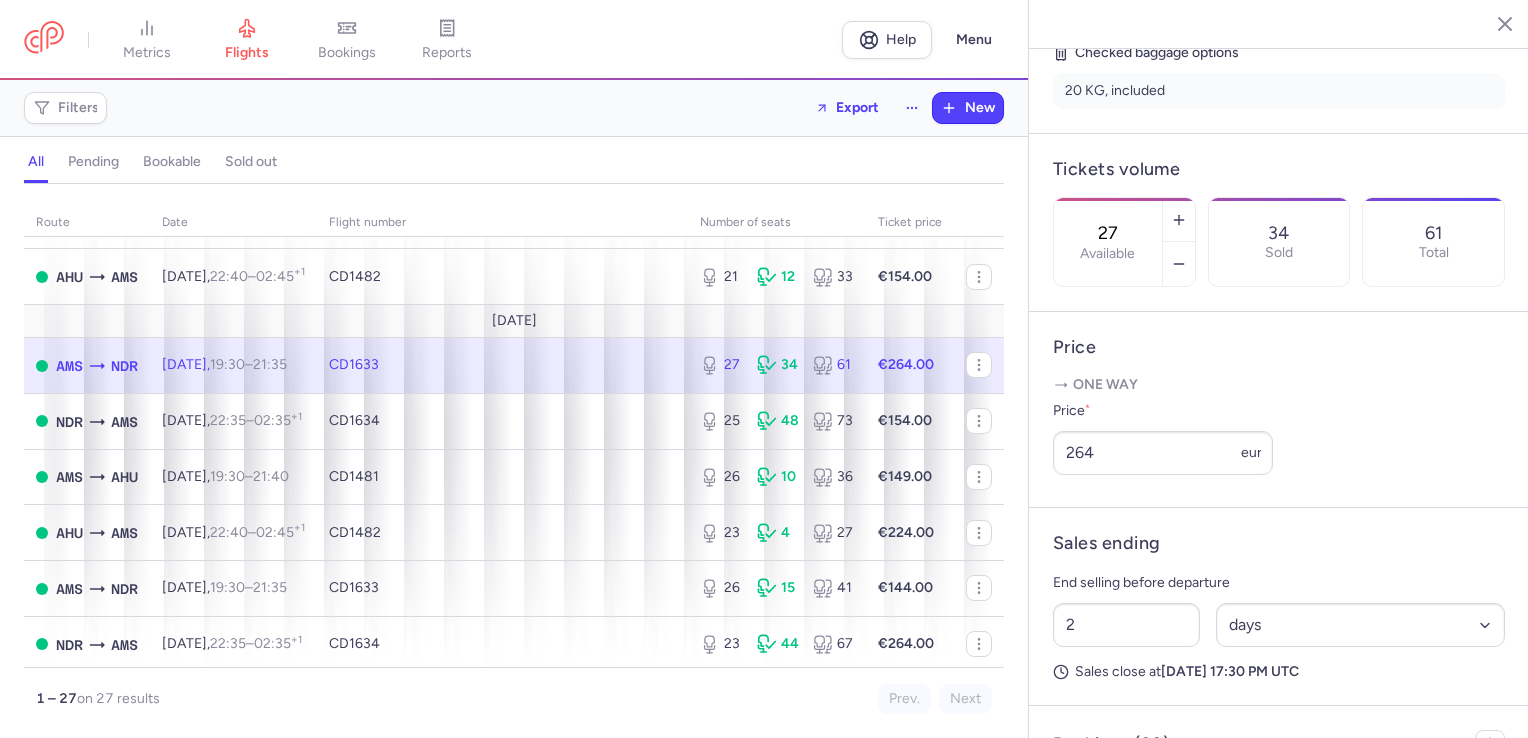 scroll, scrollTop: 600, scrollLeft: 0, axis: vertical 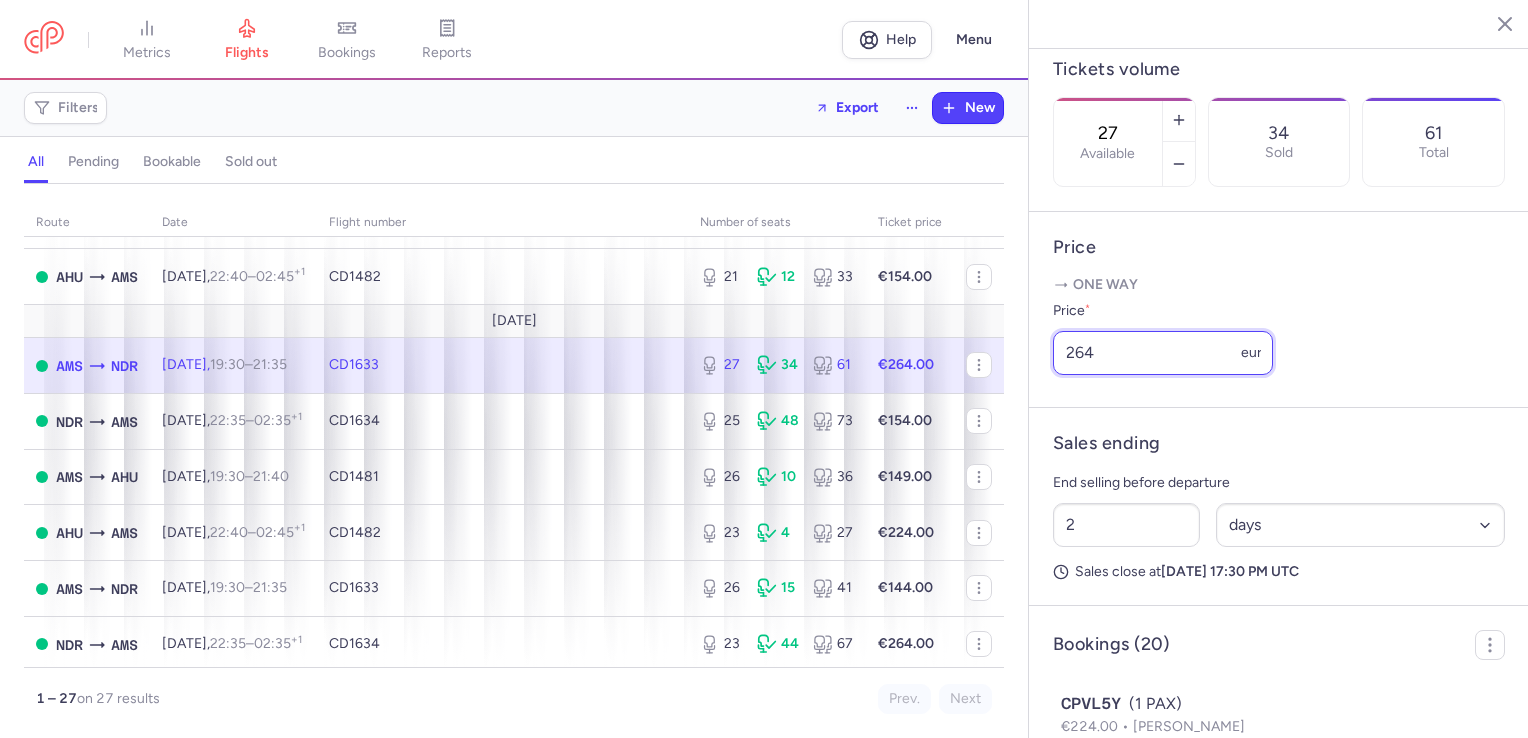 drag, startPoint x: 1097, startPoint y: 418, endPoint x: 1011, endPoint y: 408, distance: 86.579445 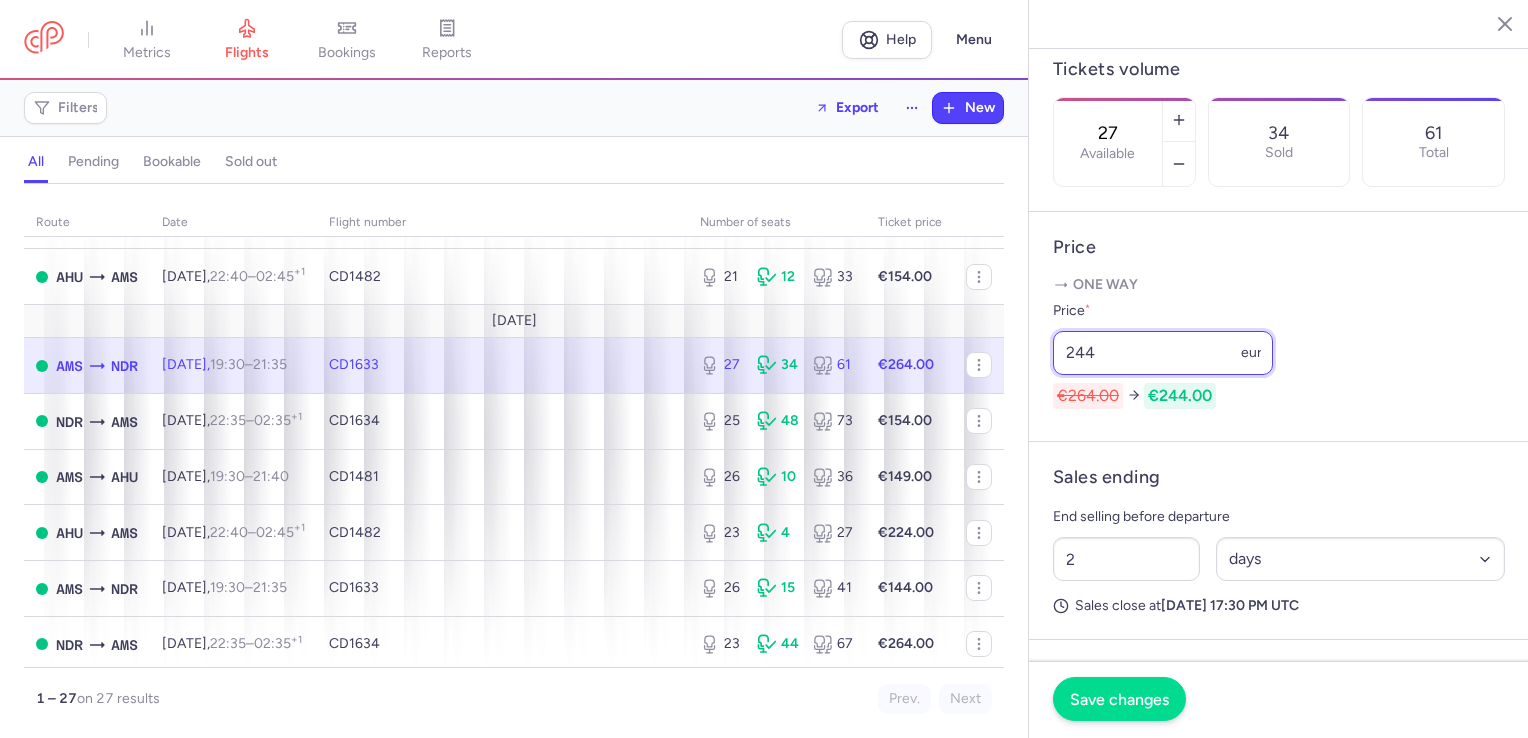 type on "244" 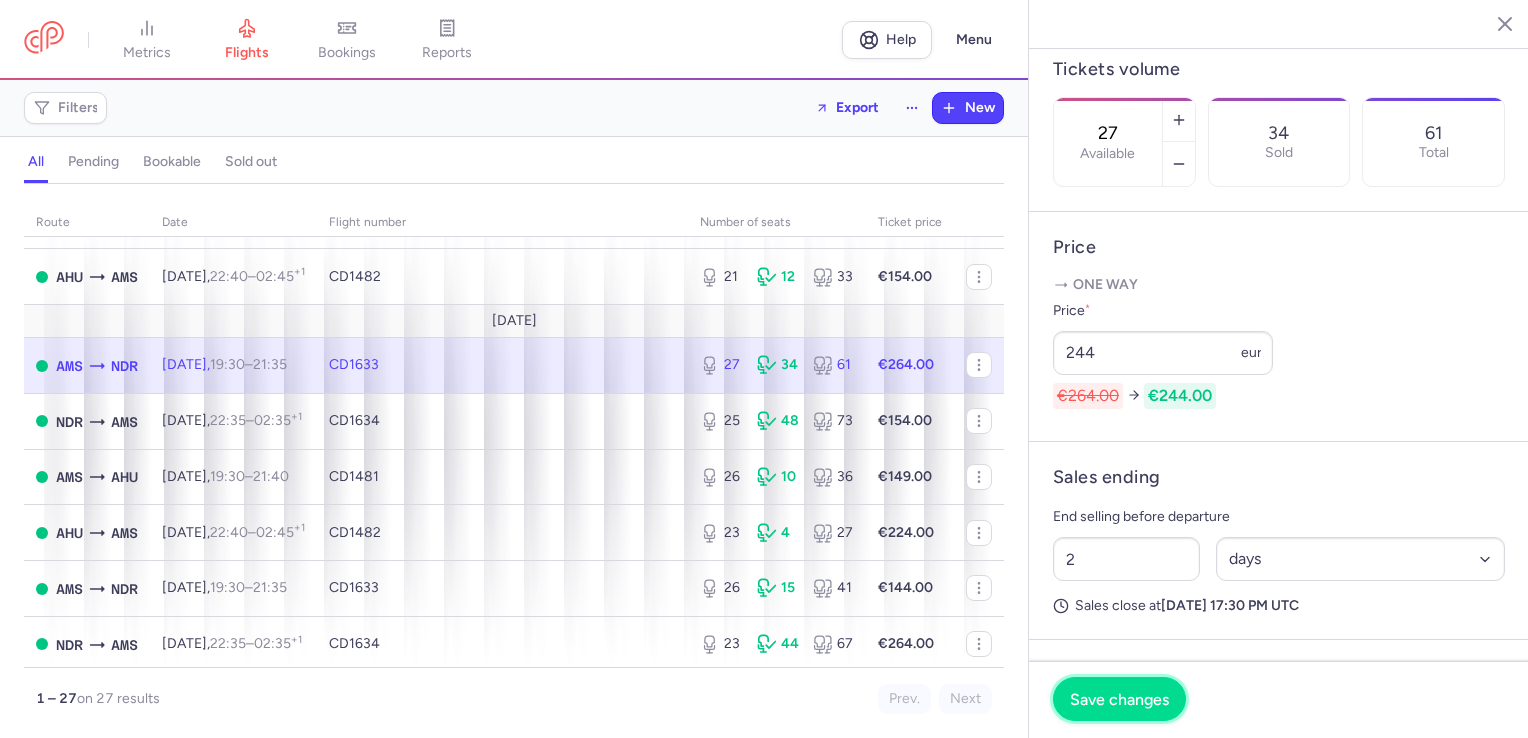 click on "Save changes" at bounding box center (1119, 699) 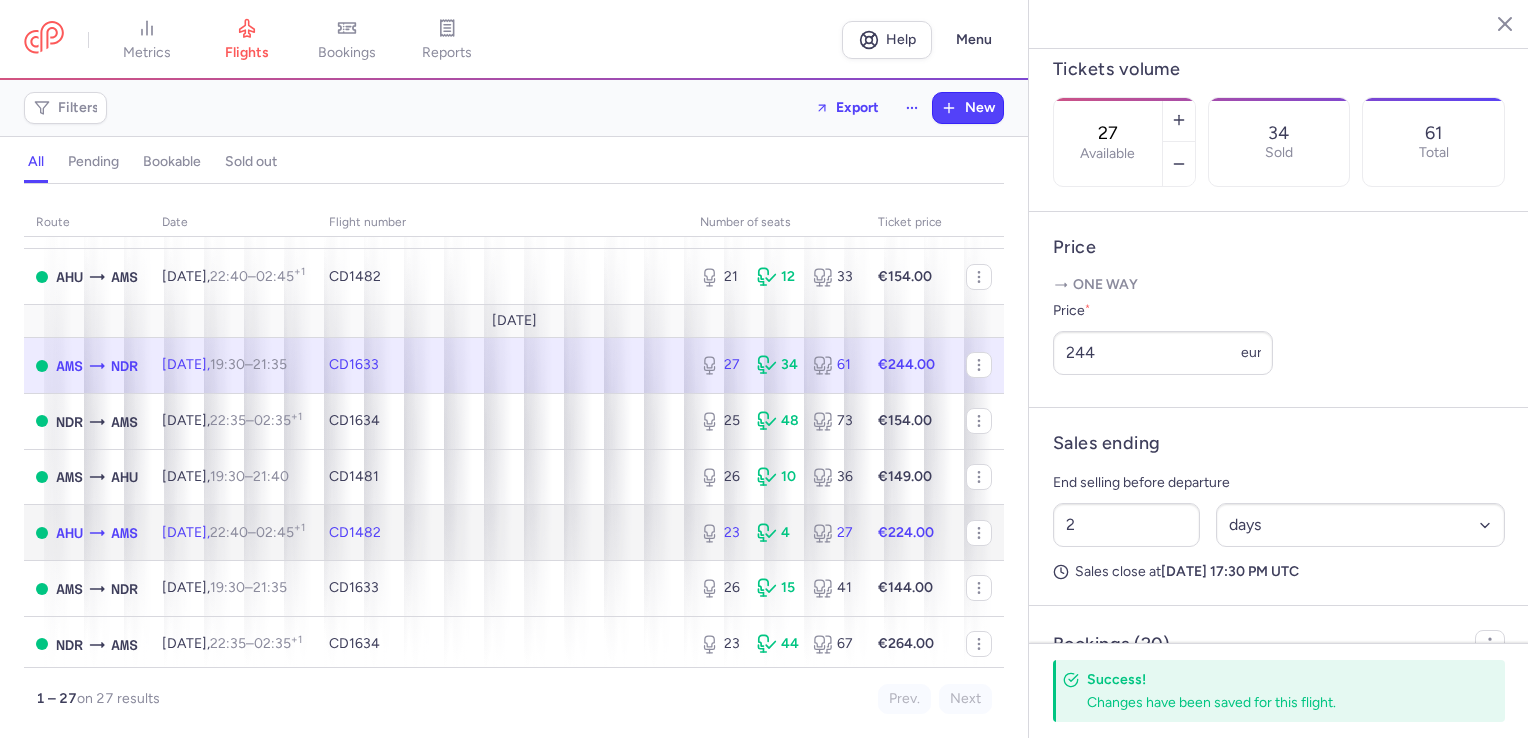 click on "CD1482" 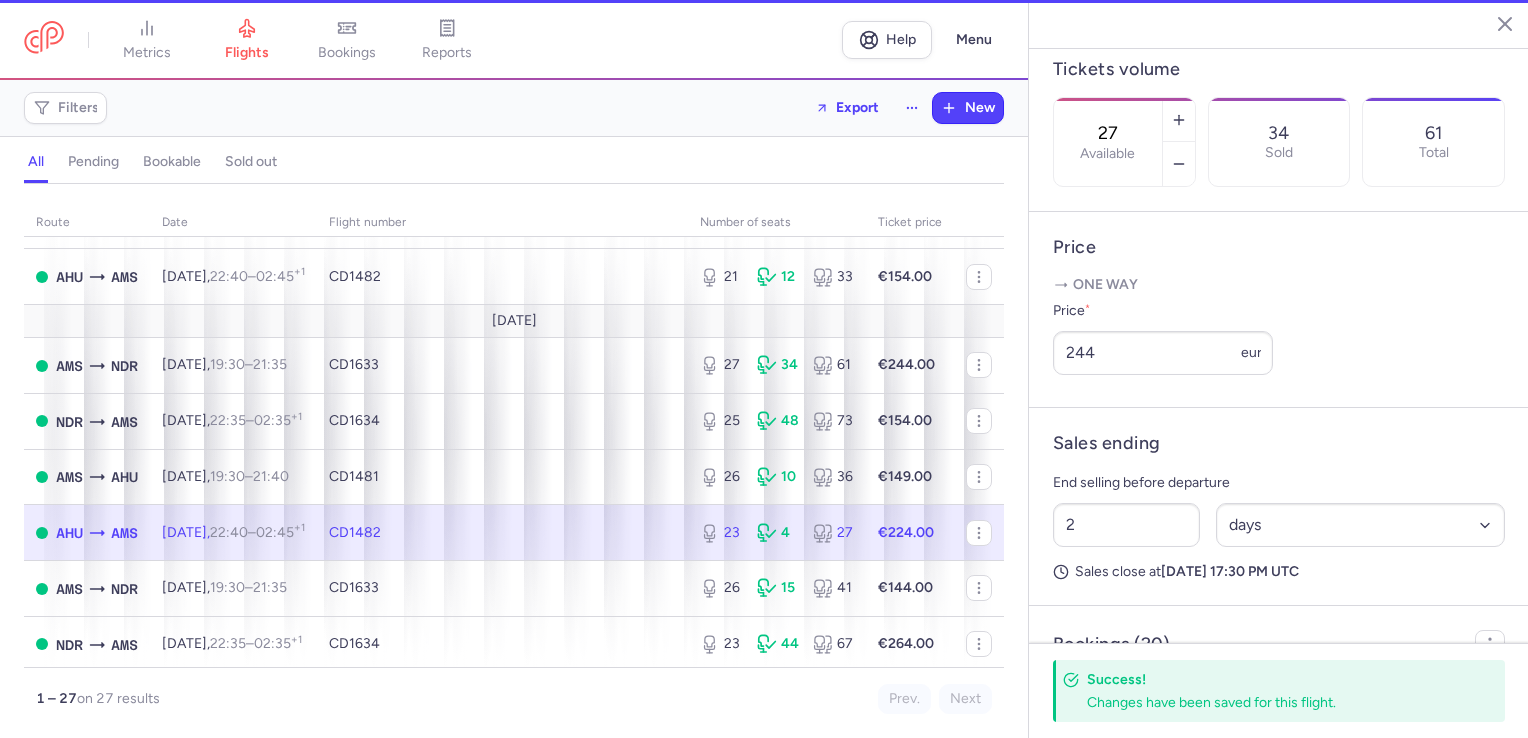 type on "23" 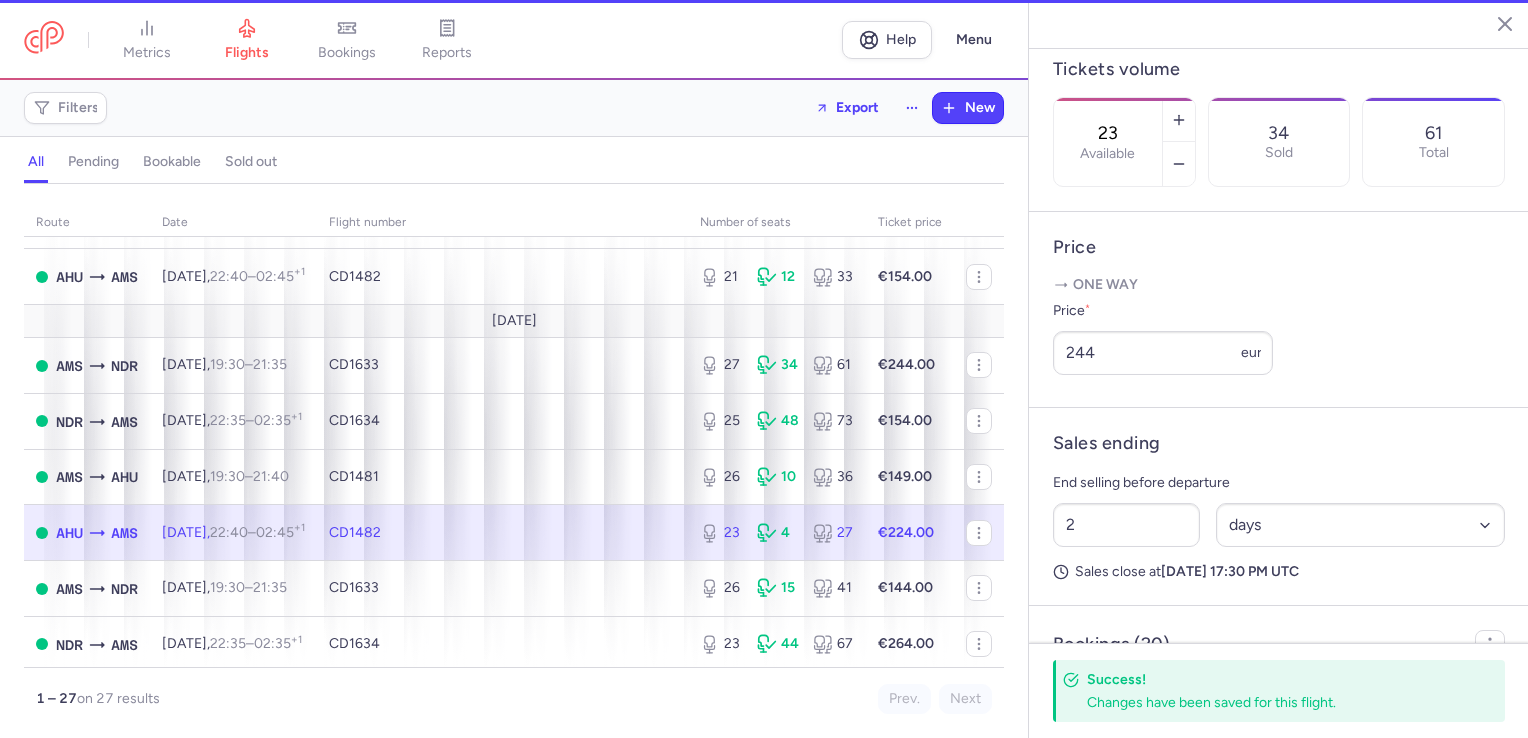 scroll, scrollTop: 622, scrollLeft: 0, axis: vertical 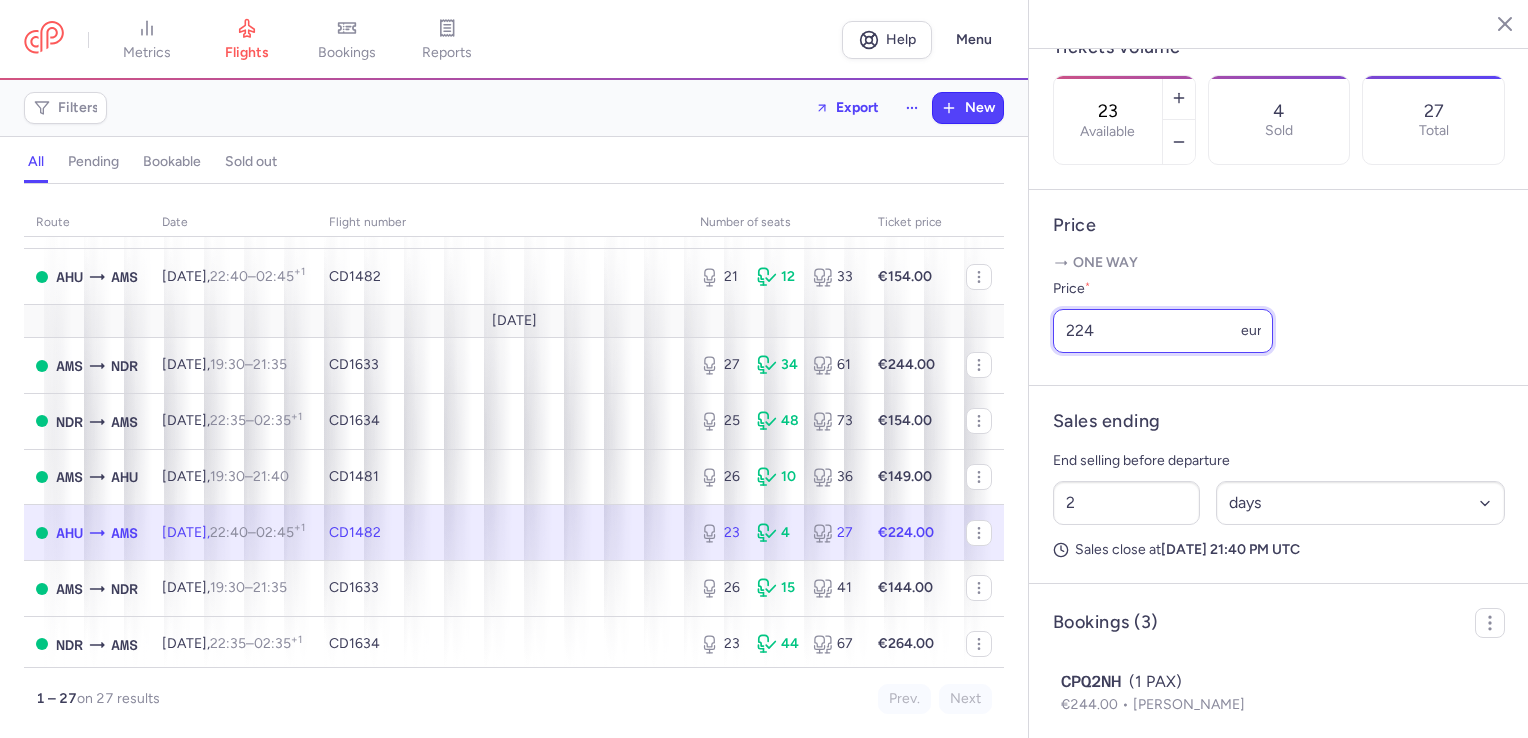 drag, startPoint x: 1127, startPoint y: 404, endPoint x: 1052, endPoint y: 406, distance: 75.026665 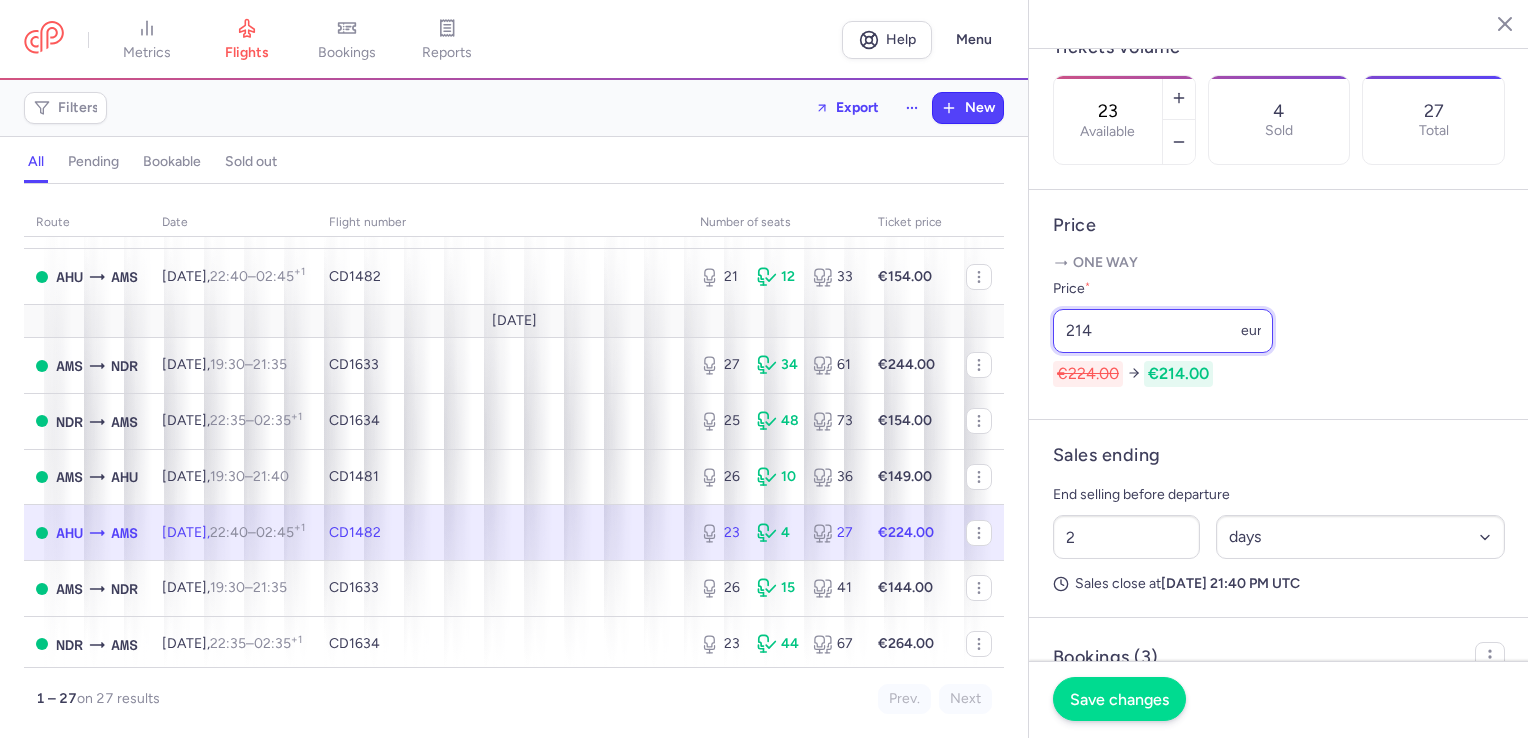 type on "214" 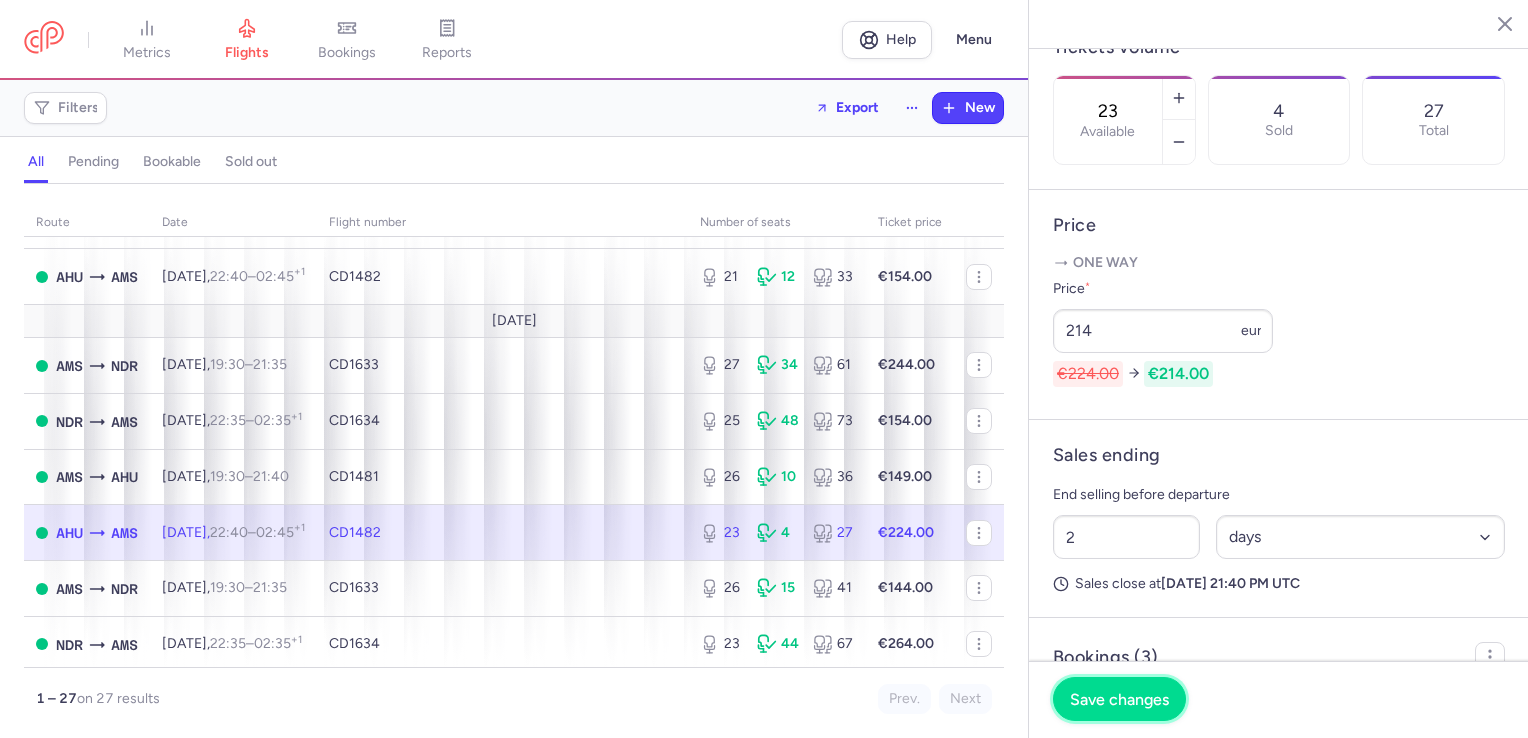 click on "Save changes" at bounding box center [1119, 699] 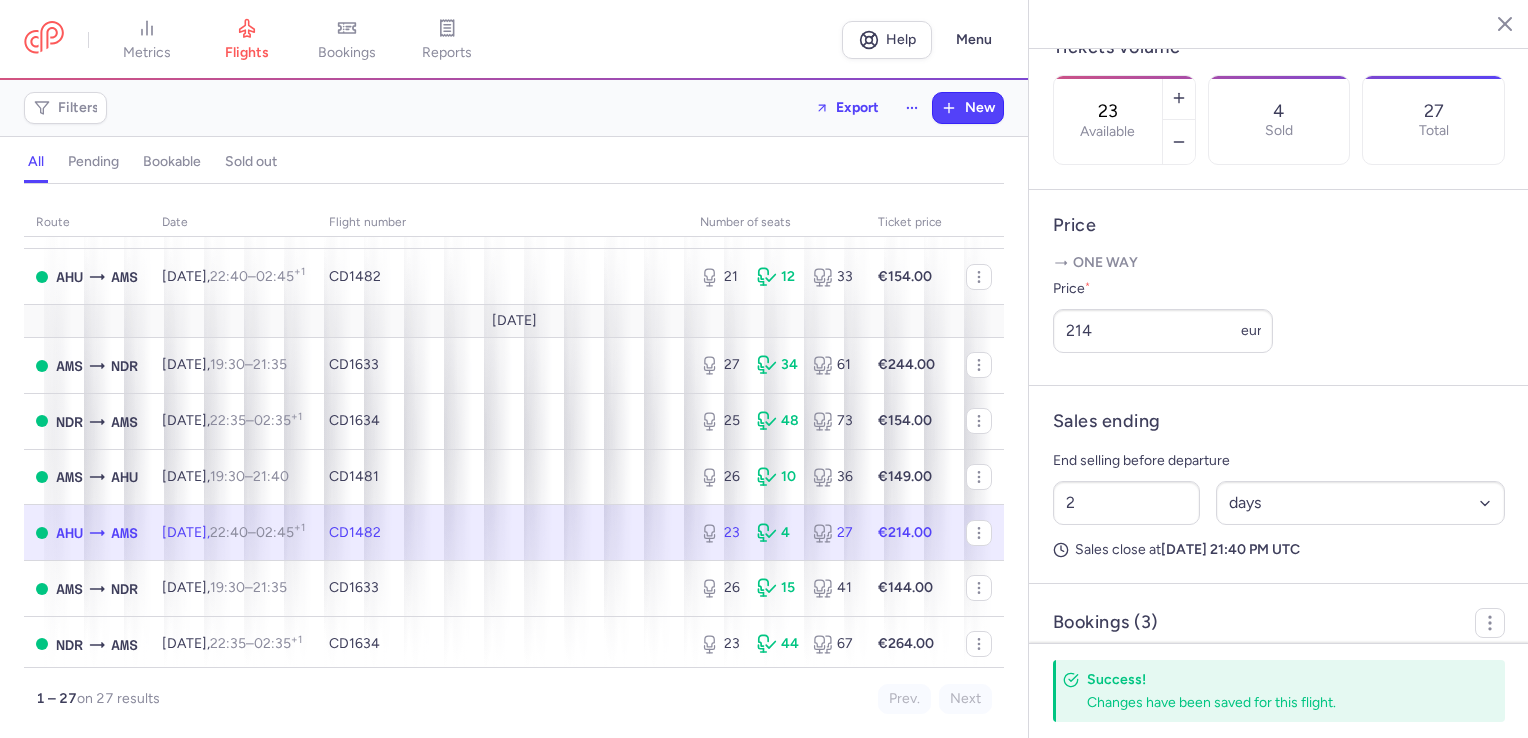 click on "metrics flights bookings reports  Help  Menu" at bounding box center (514, 40) 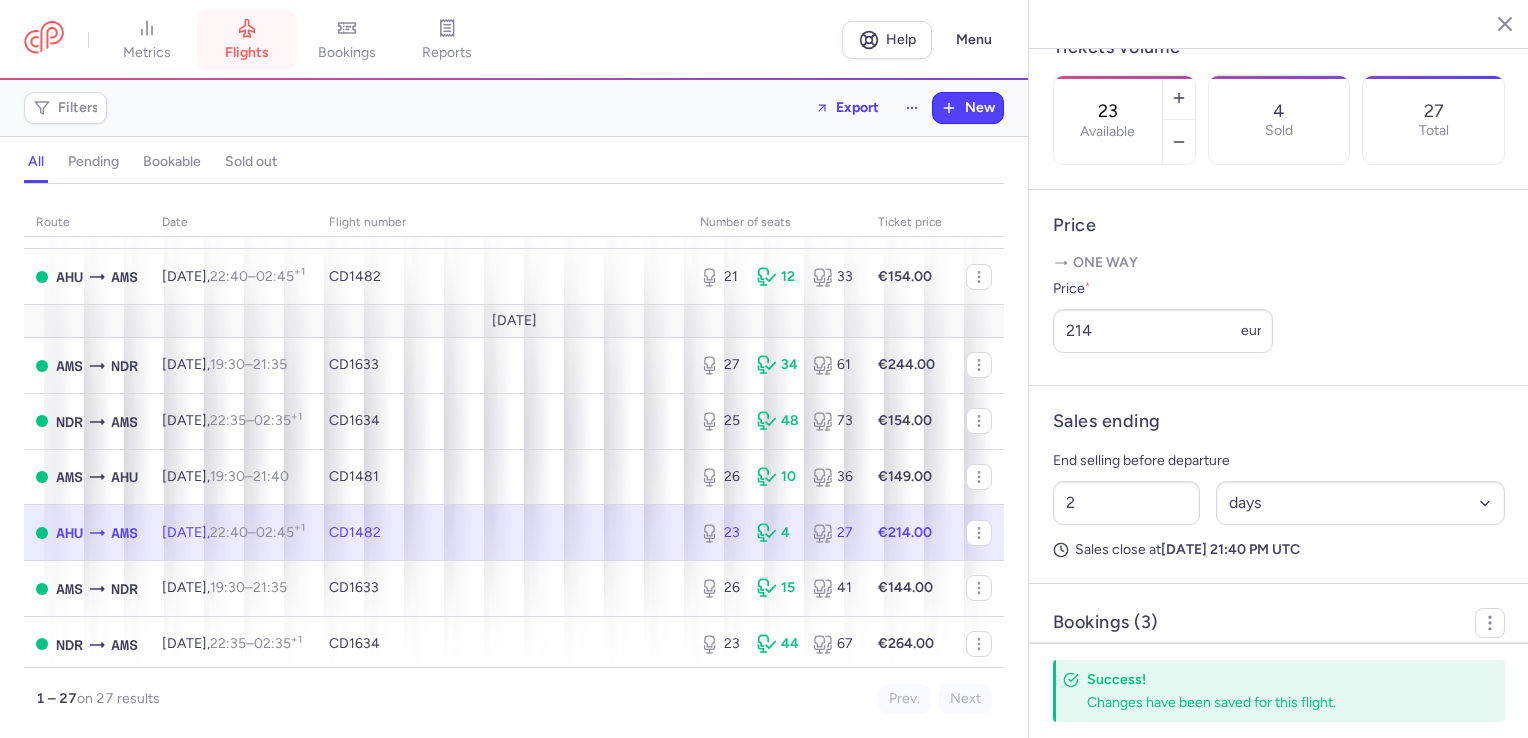 click on "flights" at bounding box center (247, 53) 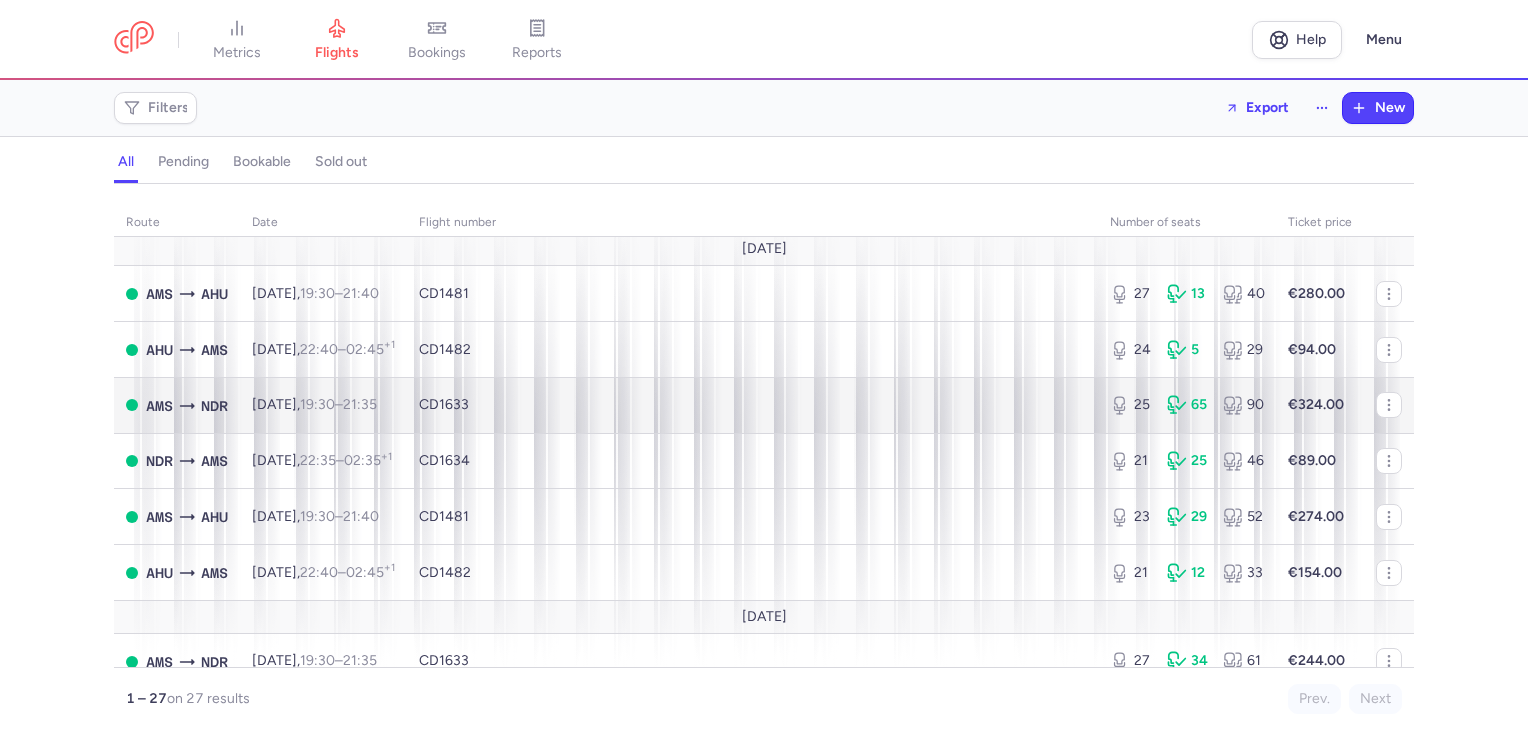 scroll, scrollTop: 0, scrollLeft: 0, axis: both 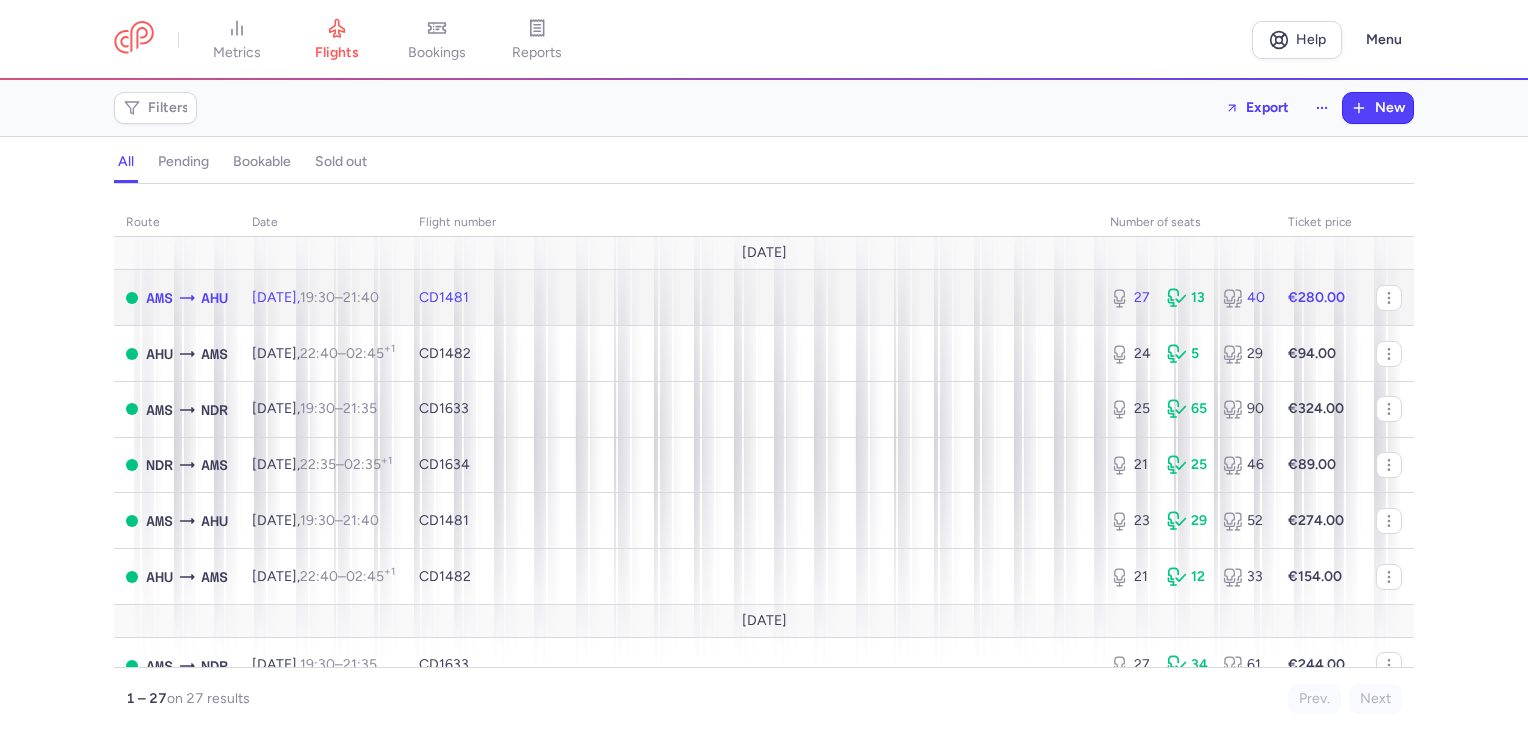 click on "CD1481" 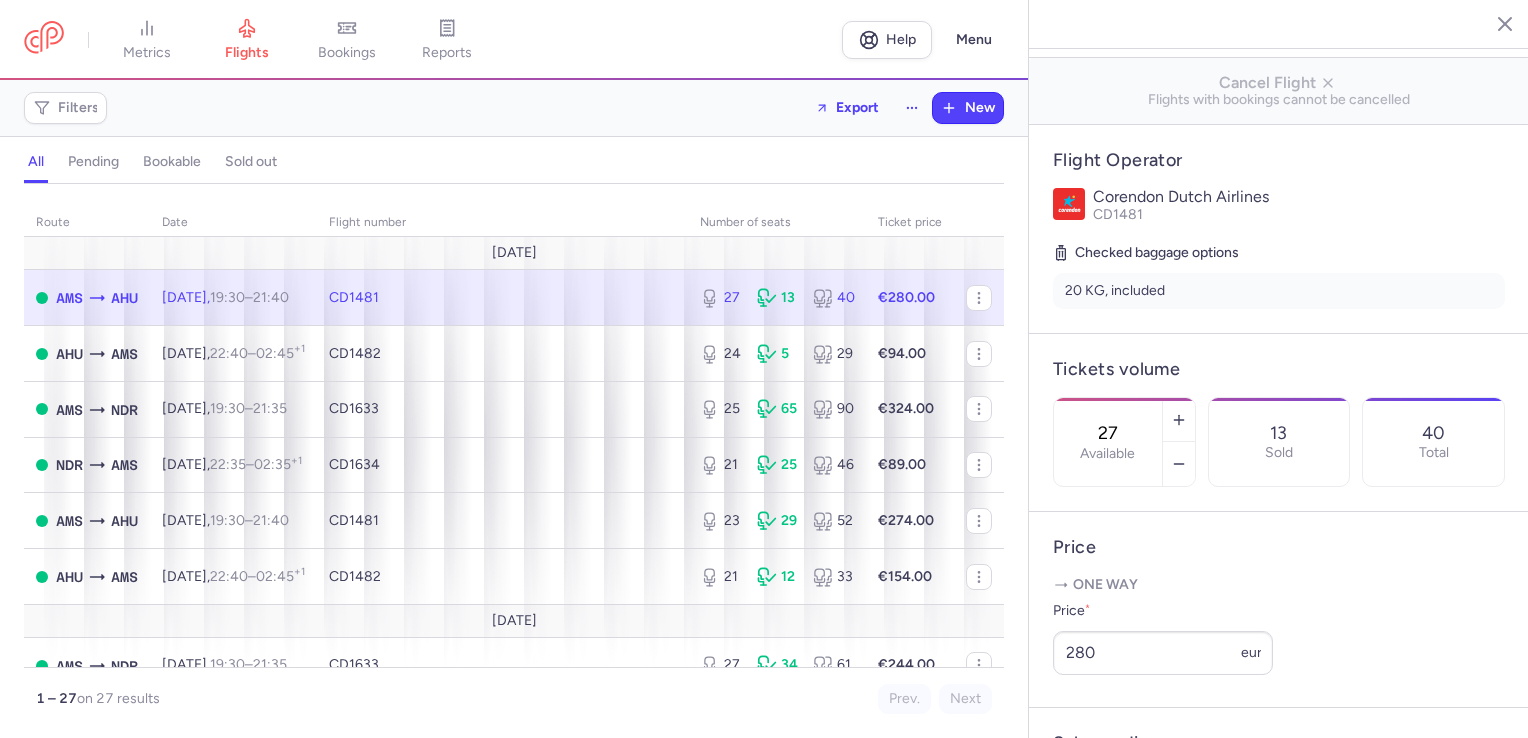 scroll, scrollTop: 600, scrollLeft: 0, axis: vertical 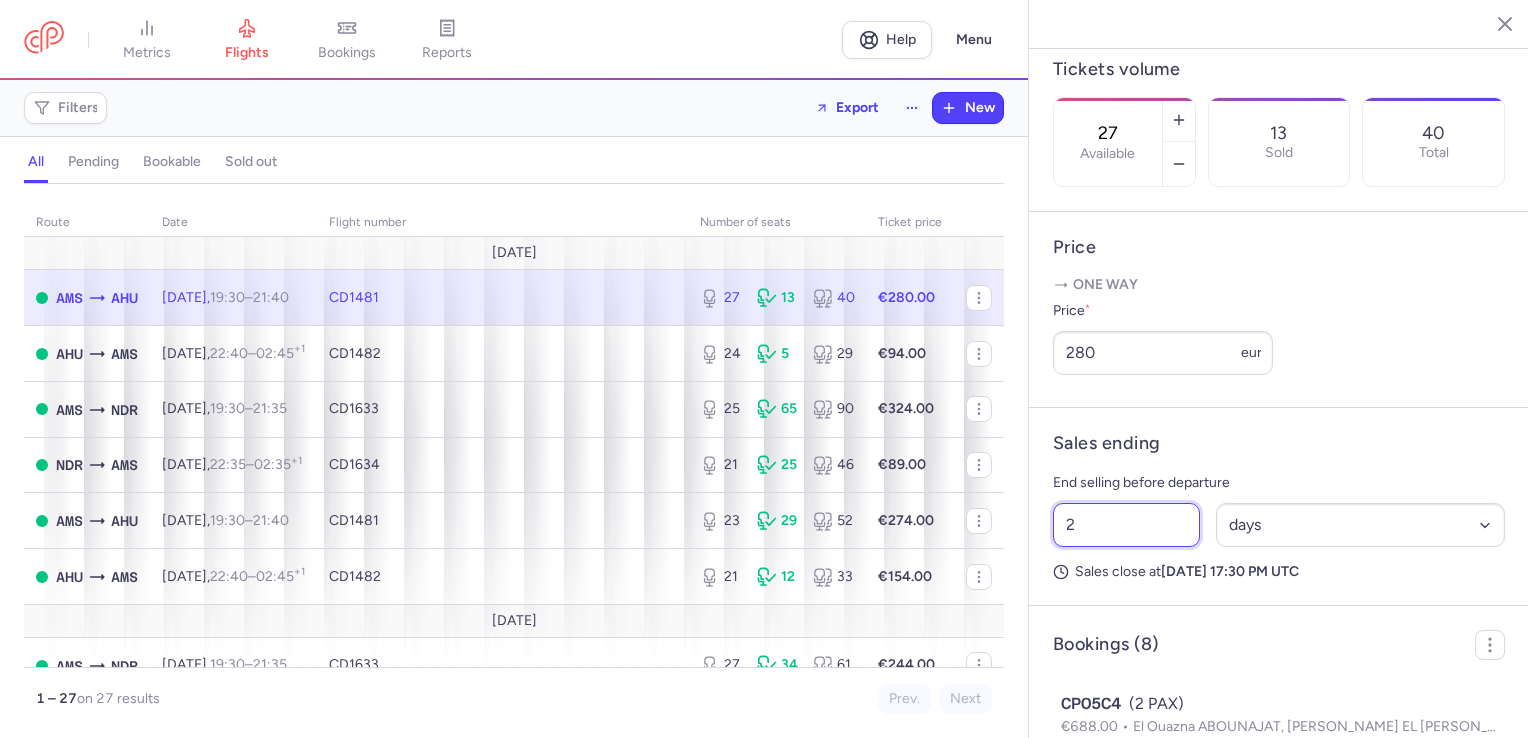 drag, startPoint x: 1068, startPoint y: 573, endPoint x: 1000, endPoint y: 569, distance: 68.117546 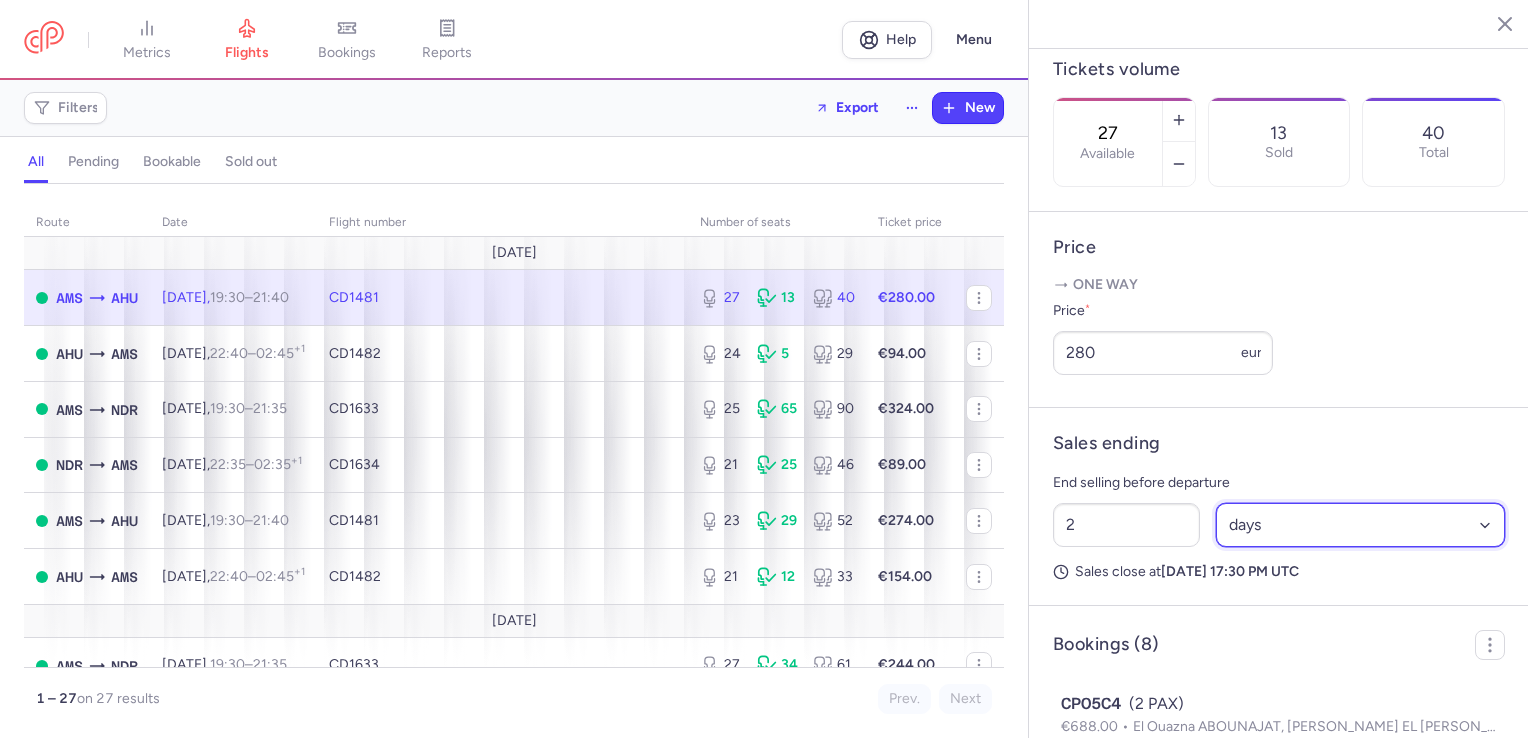 click on "Select an option hours days" at bounding box center (1361, 525) 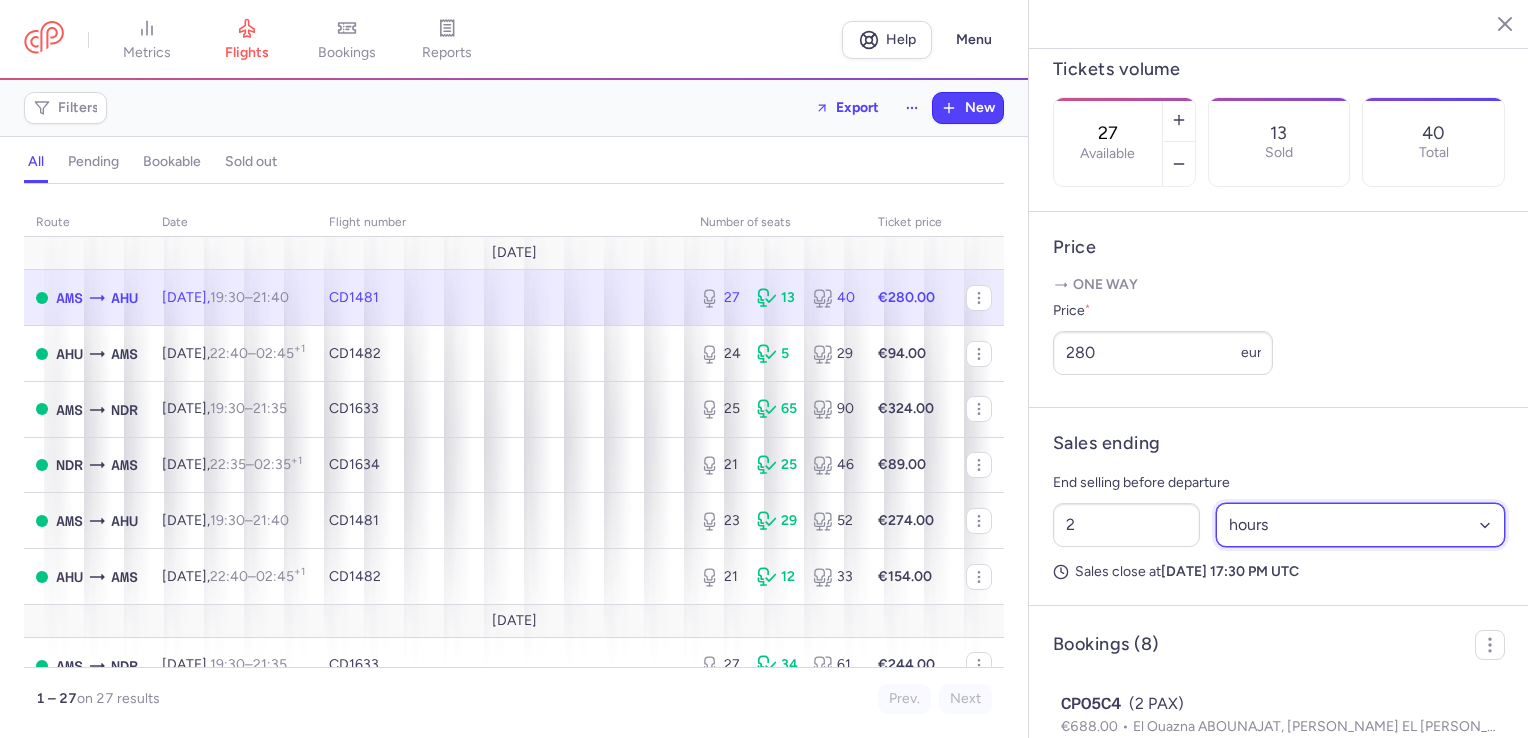 click on "Select an option hours days" at bounding box center (1361, 525) 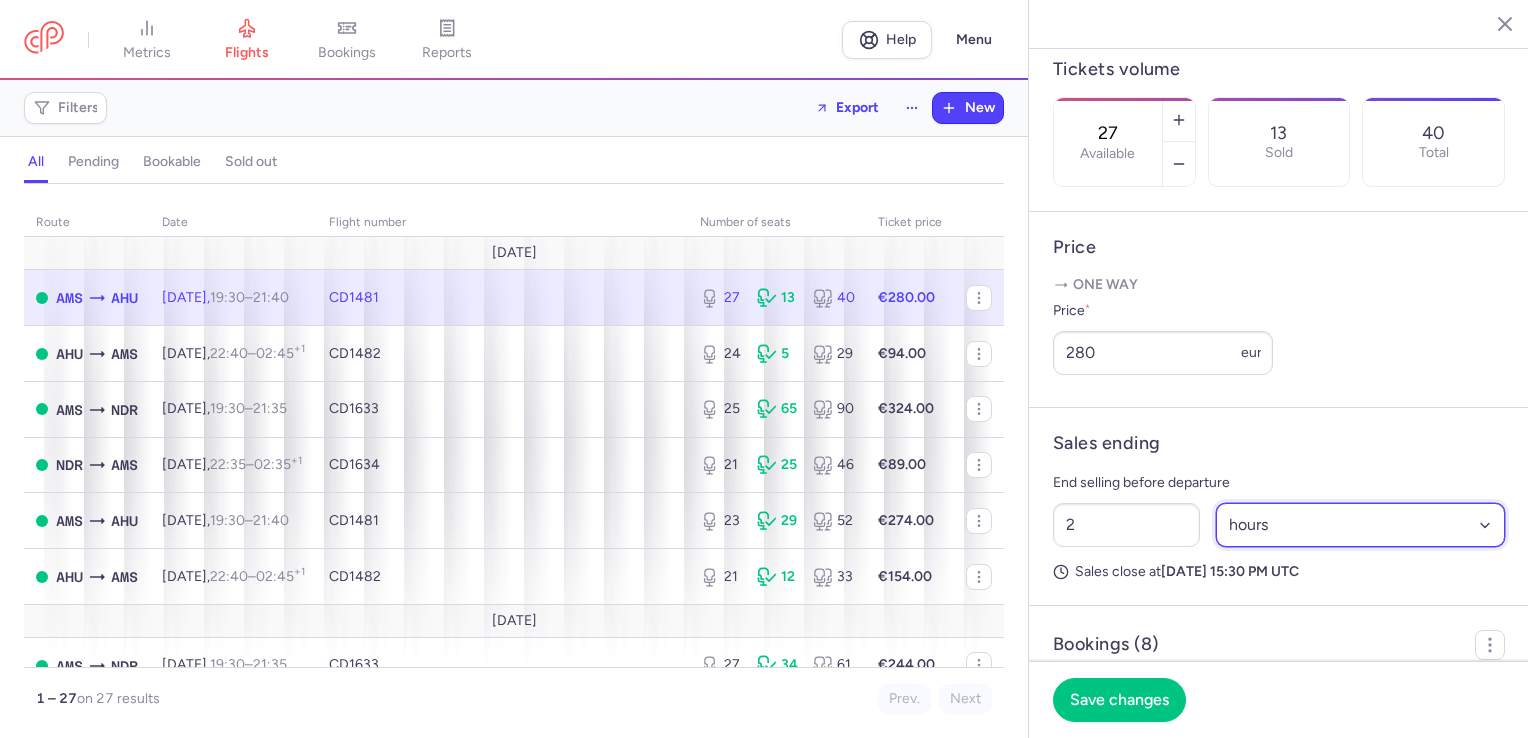 scroll, scrollTop: 900, scrollLeft: 0, axis: vertical 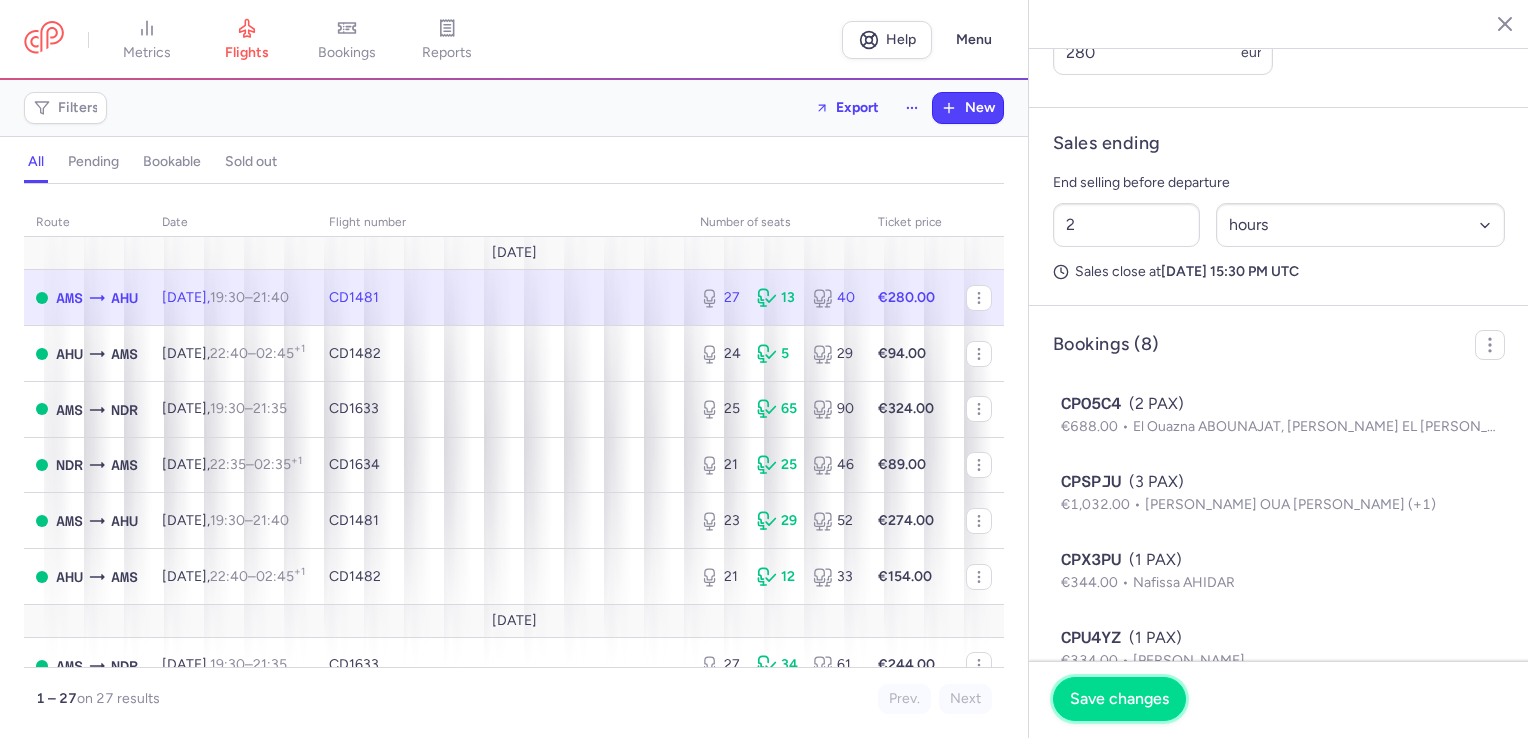 click on "Save changes" at bounding box center [1119, 699] 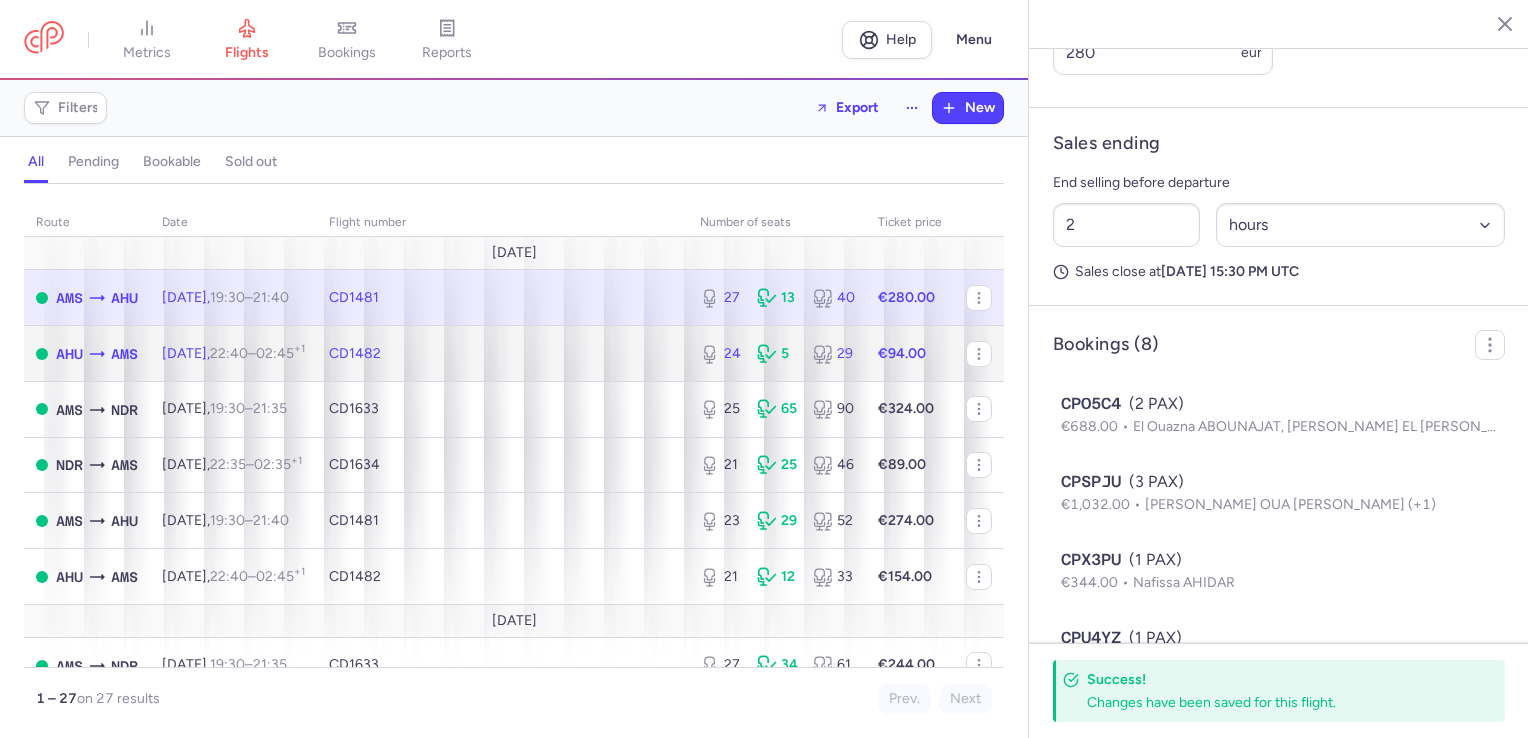 click on "24 5 29" 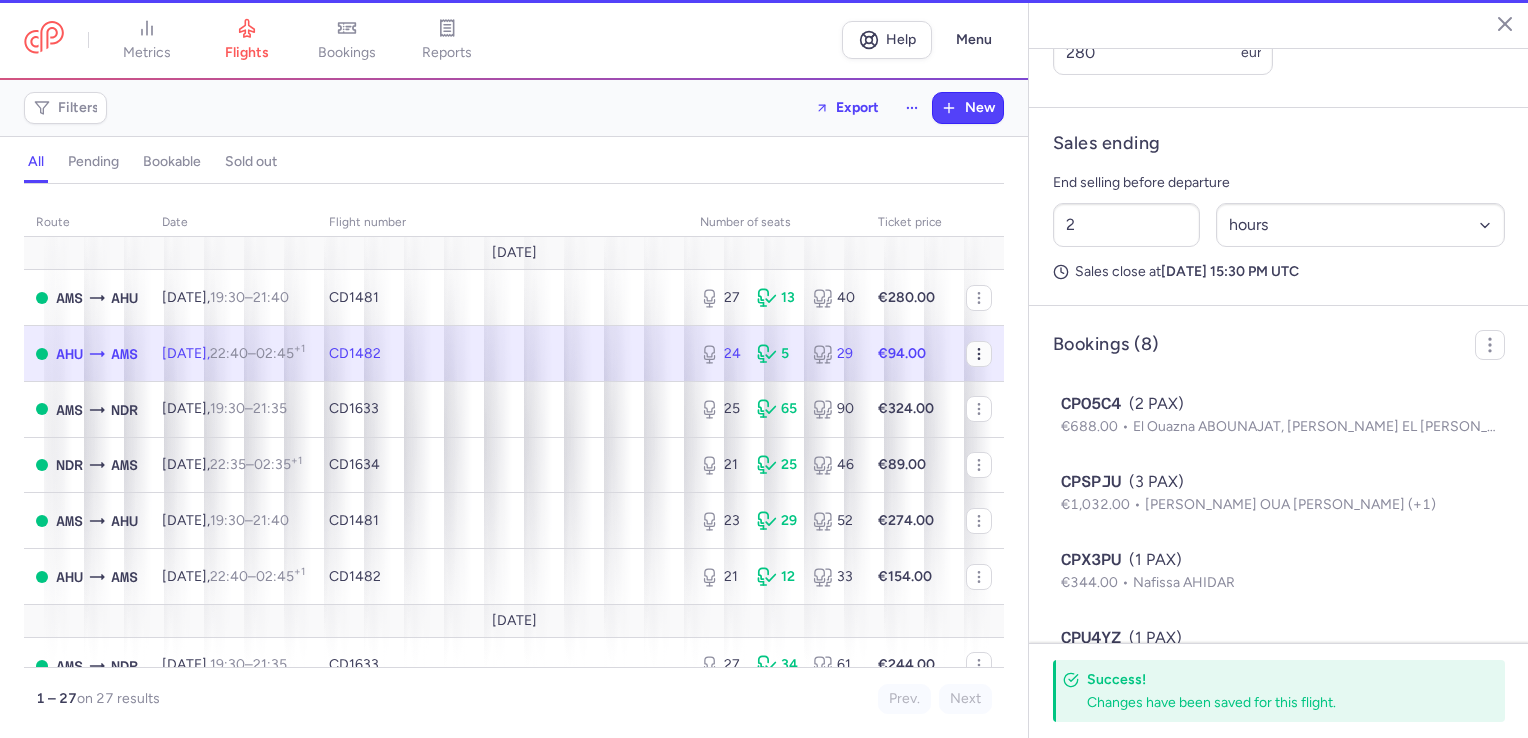 type on "24" 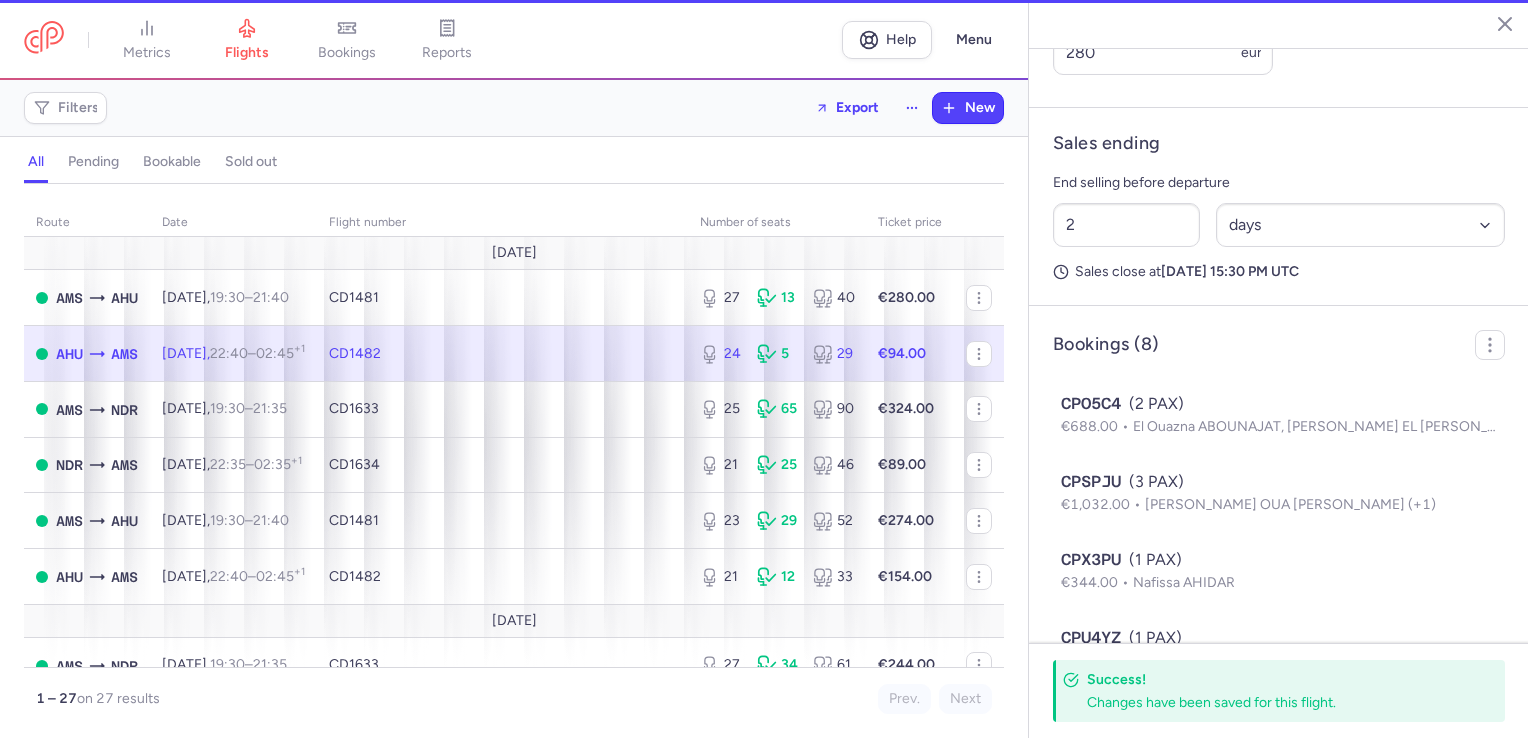 scroll, scrollTop: 921, scrollLeft: 0, axis: vertical 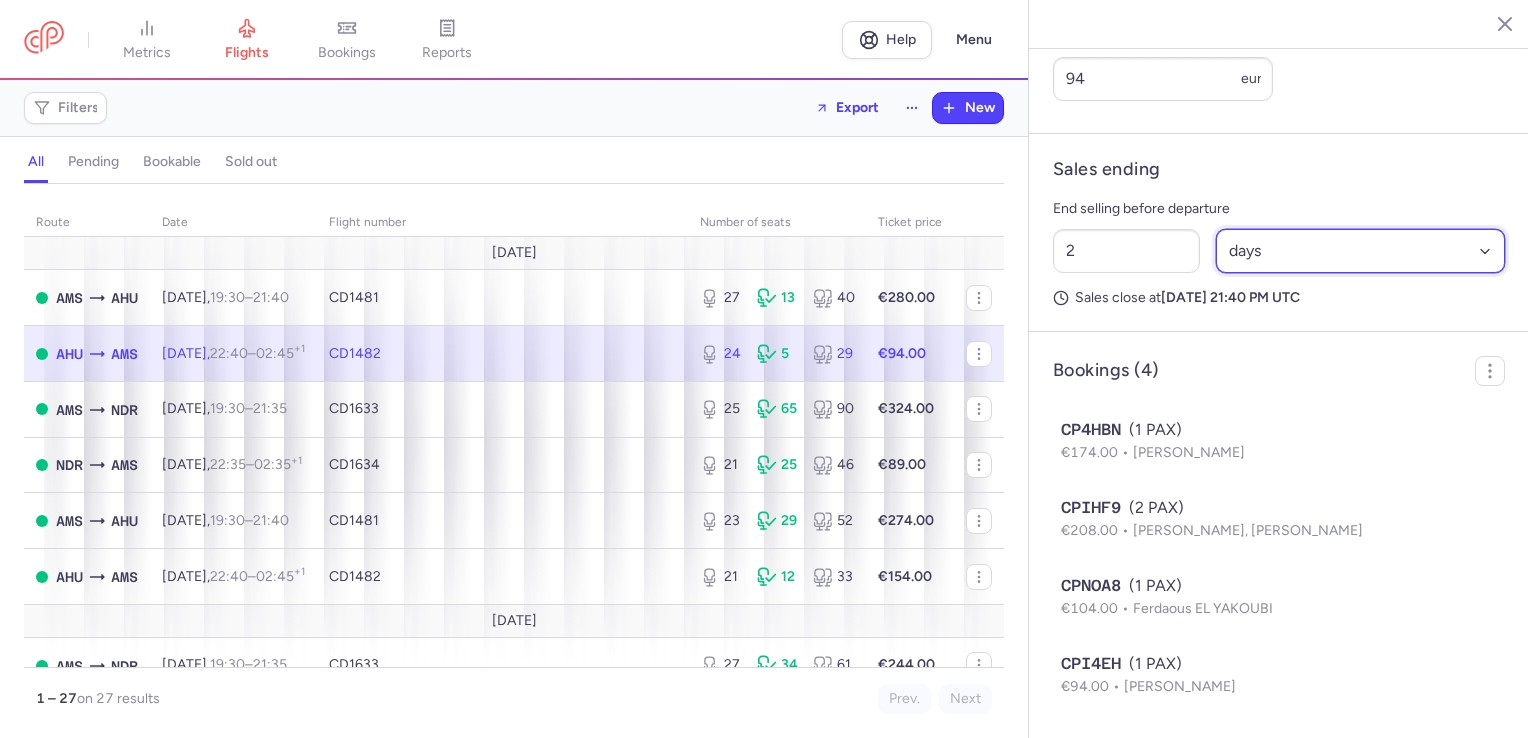 click on "Select an option hours days" at bounding box center [1361, 251] 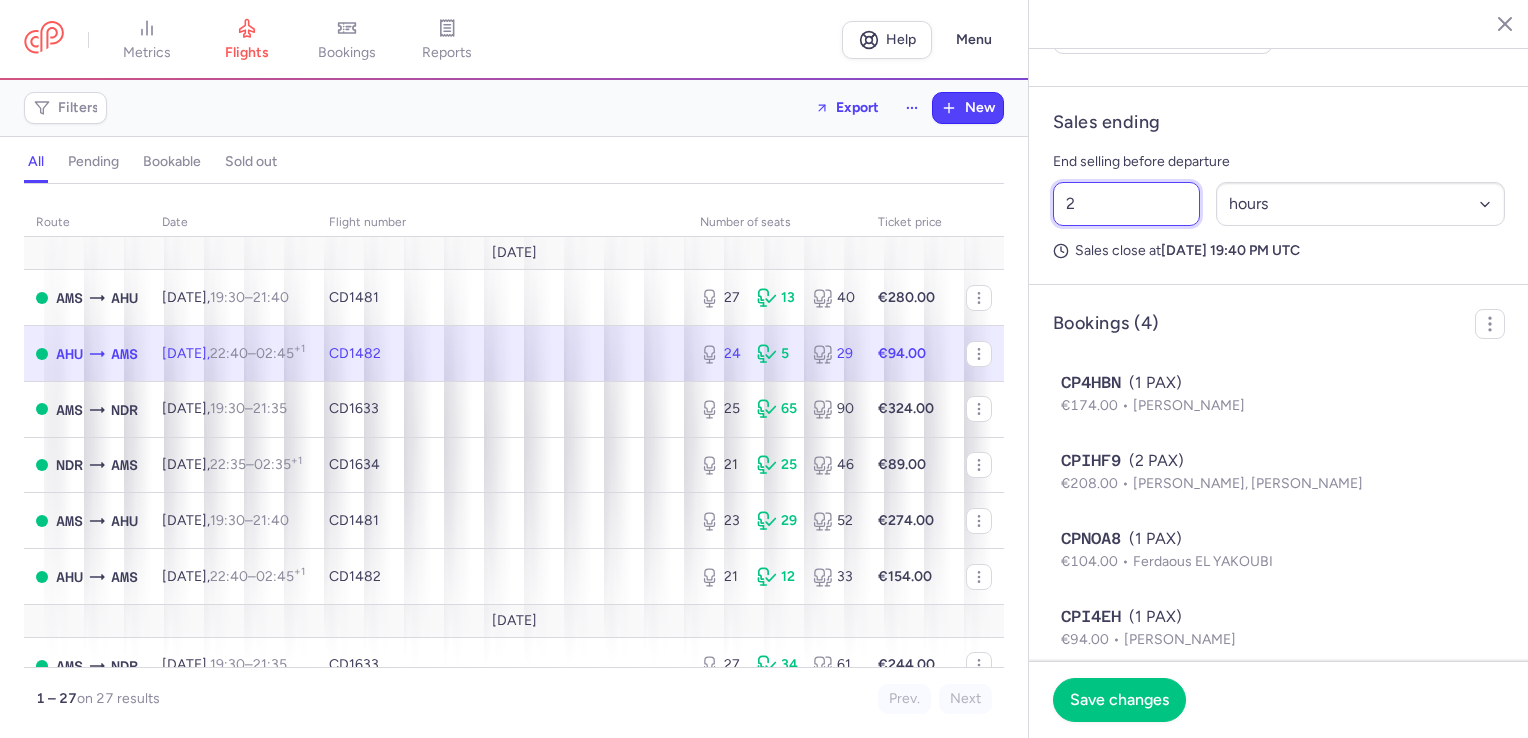 drag, startPoint x: 1091, startPoint y: 296, endPoint x: 999, endPoint y: 282, distance: 93.05912 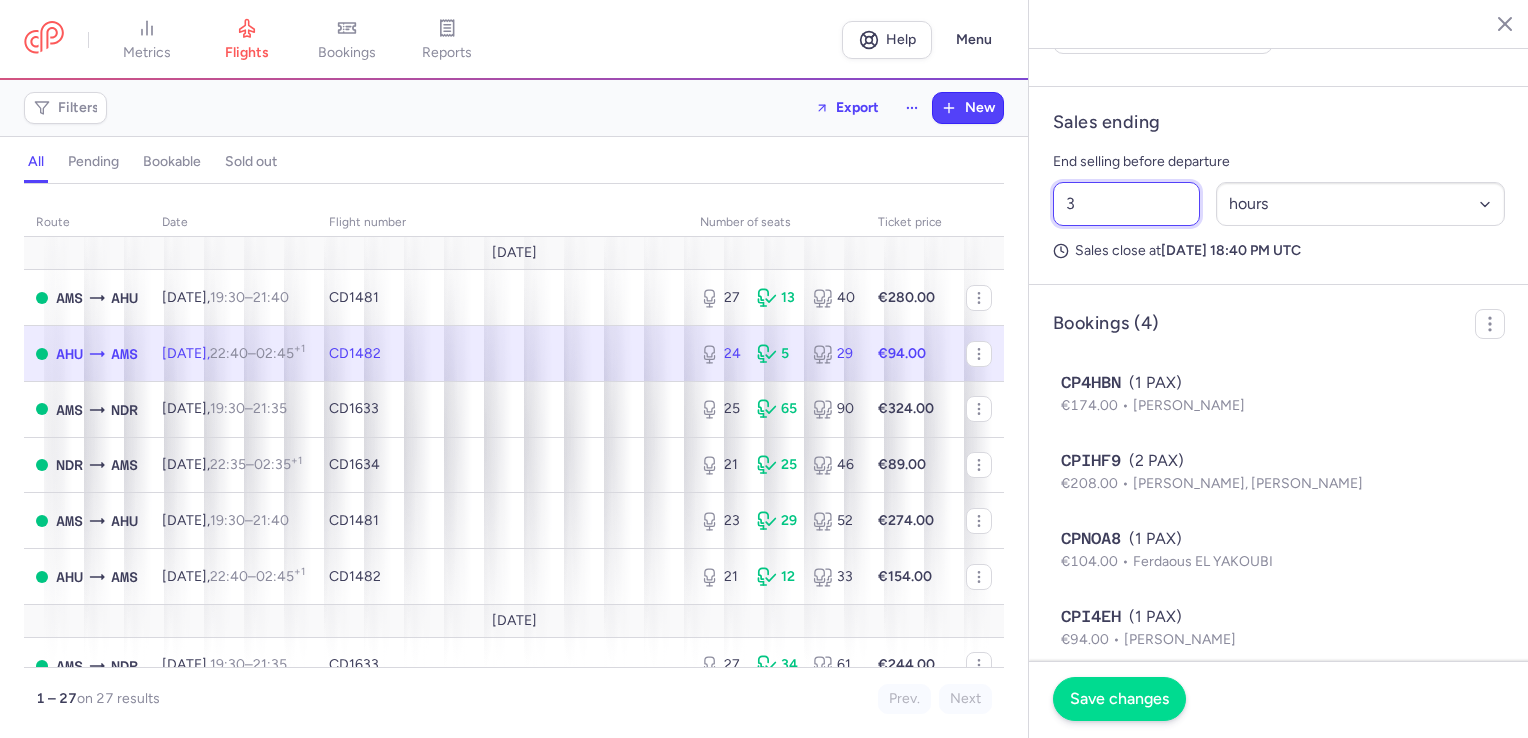 type on "3" 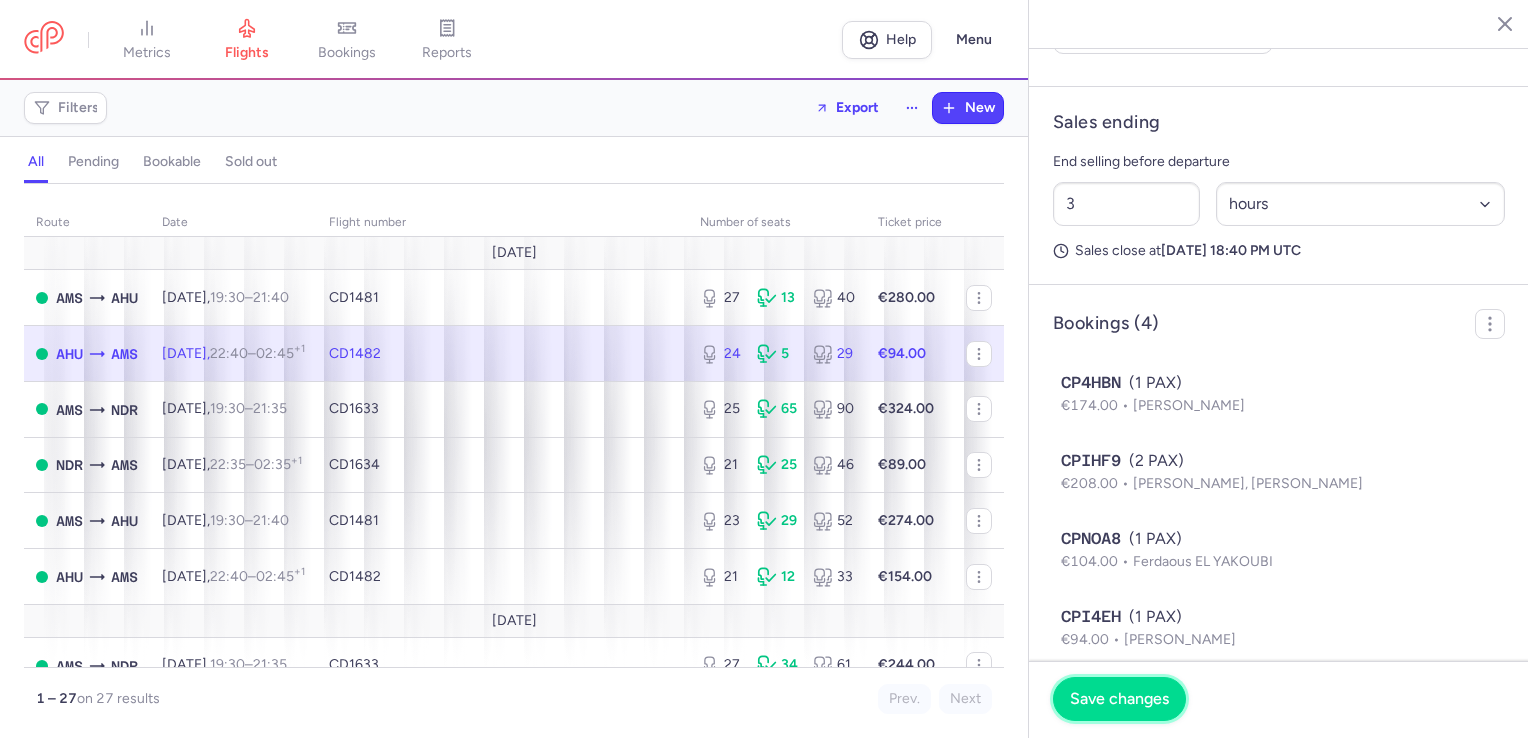 click on "Save changes" at bounding box center [1119, 699] 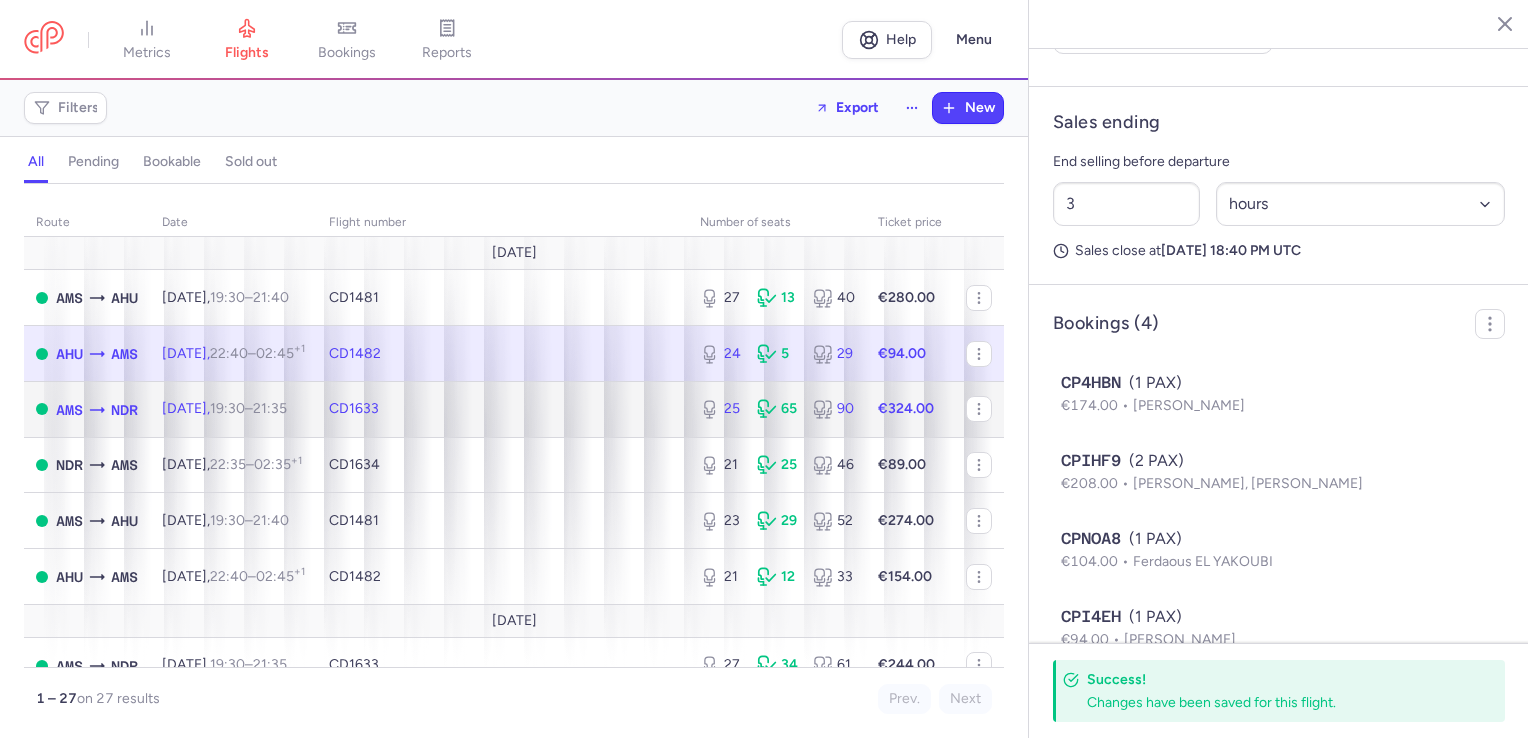 click on "25" at bounding box center [720, 409] 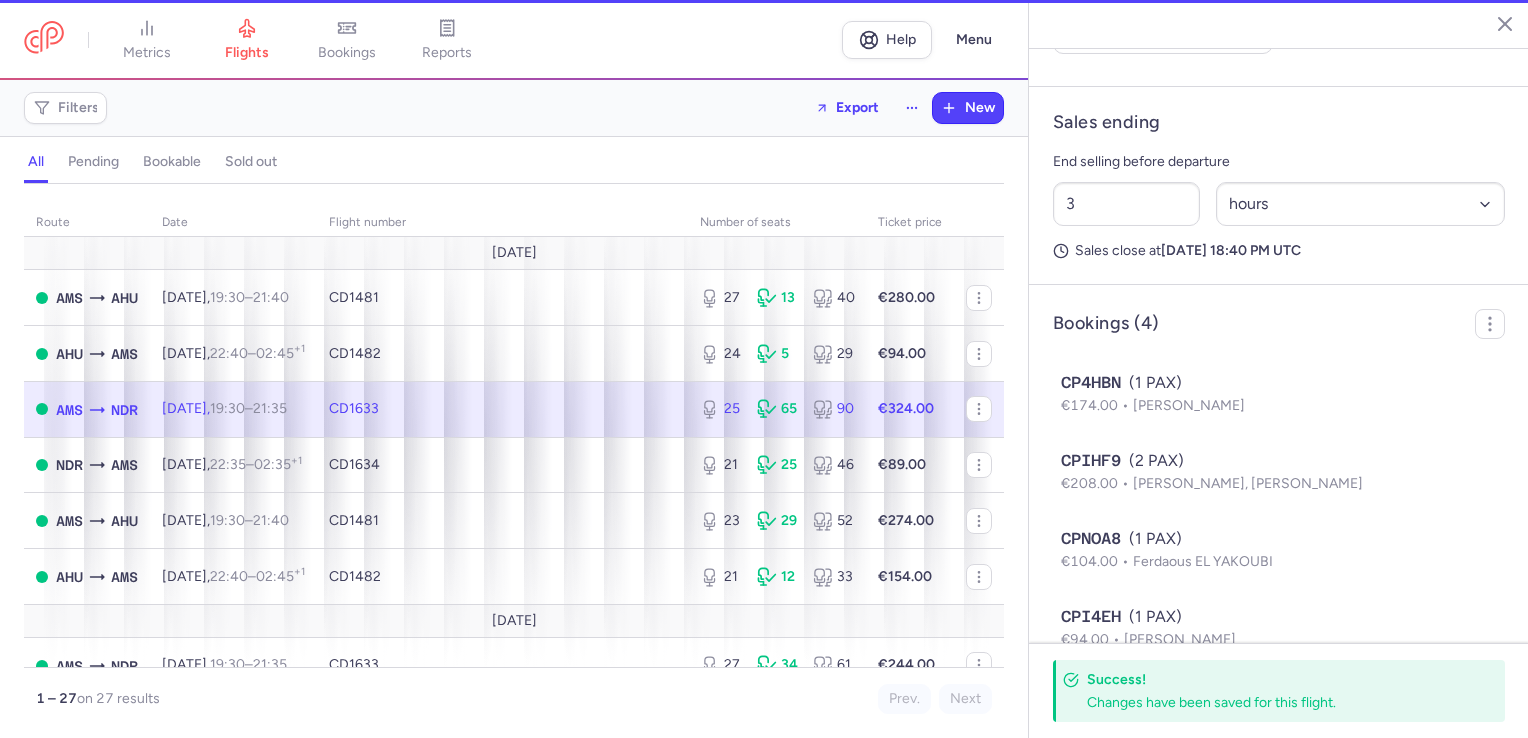 type on "25" 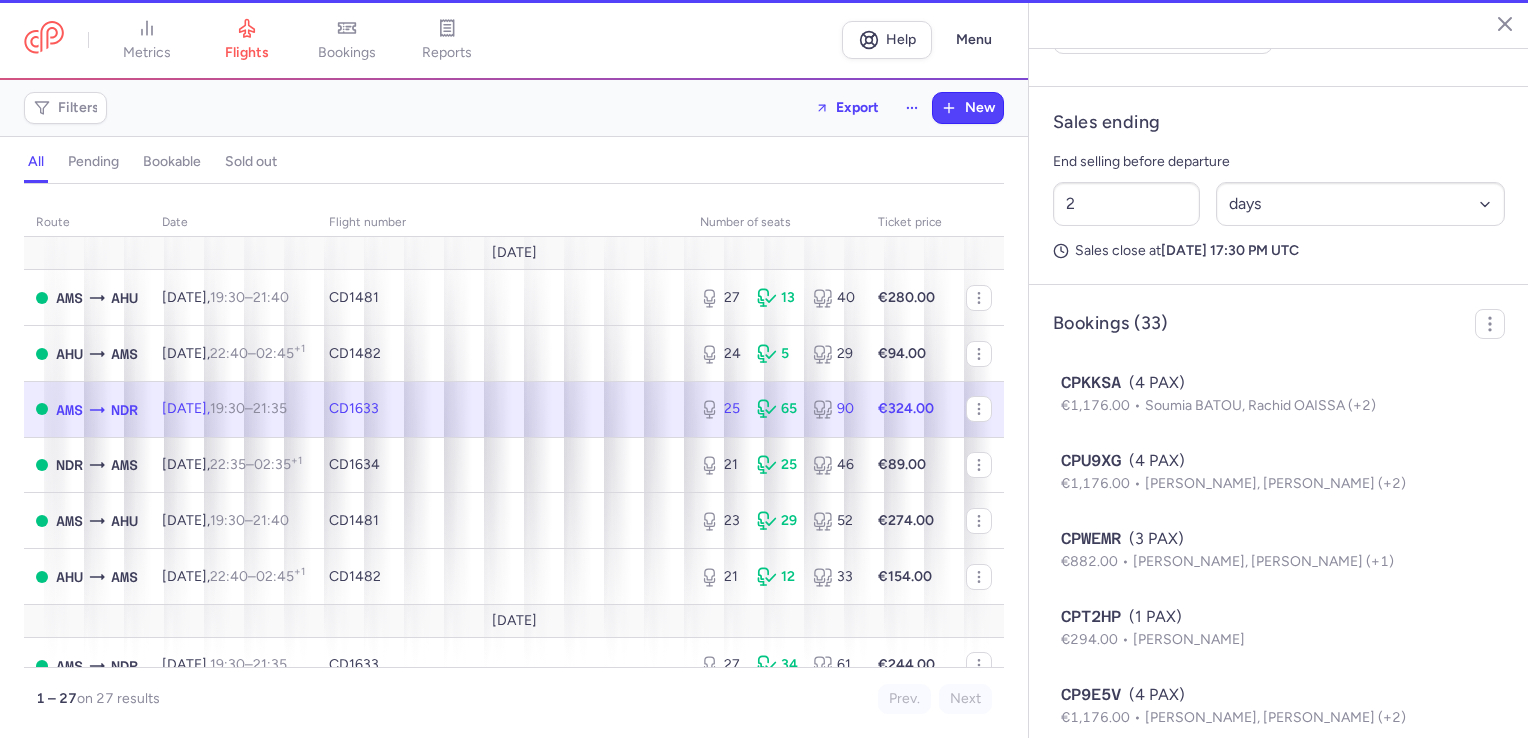 scroll, scrollTop: 900, scrollLeft: 0, axis: vertical 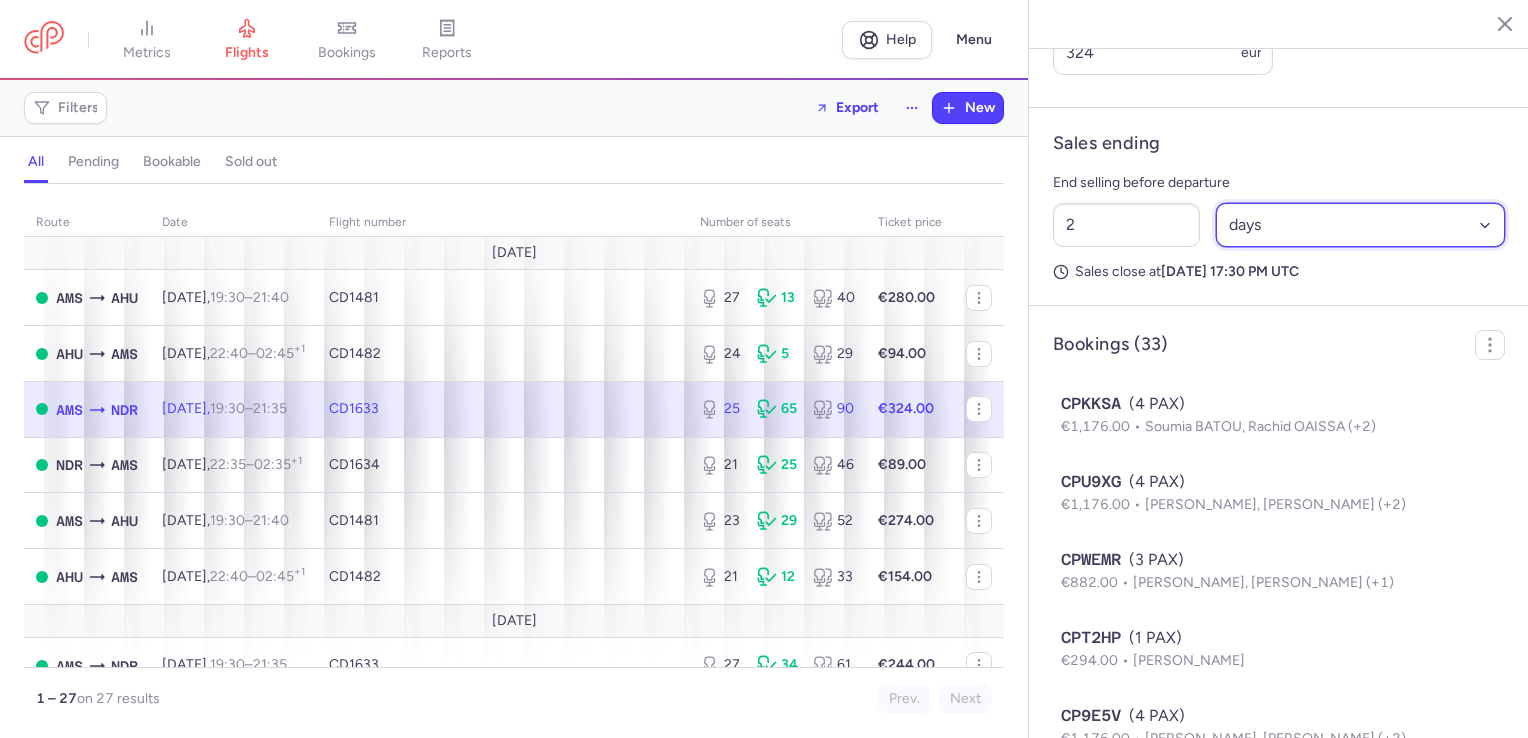 click on "Select an option hours days" at bounding box center [1361, 225] 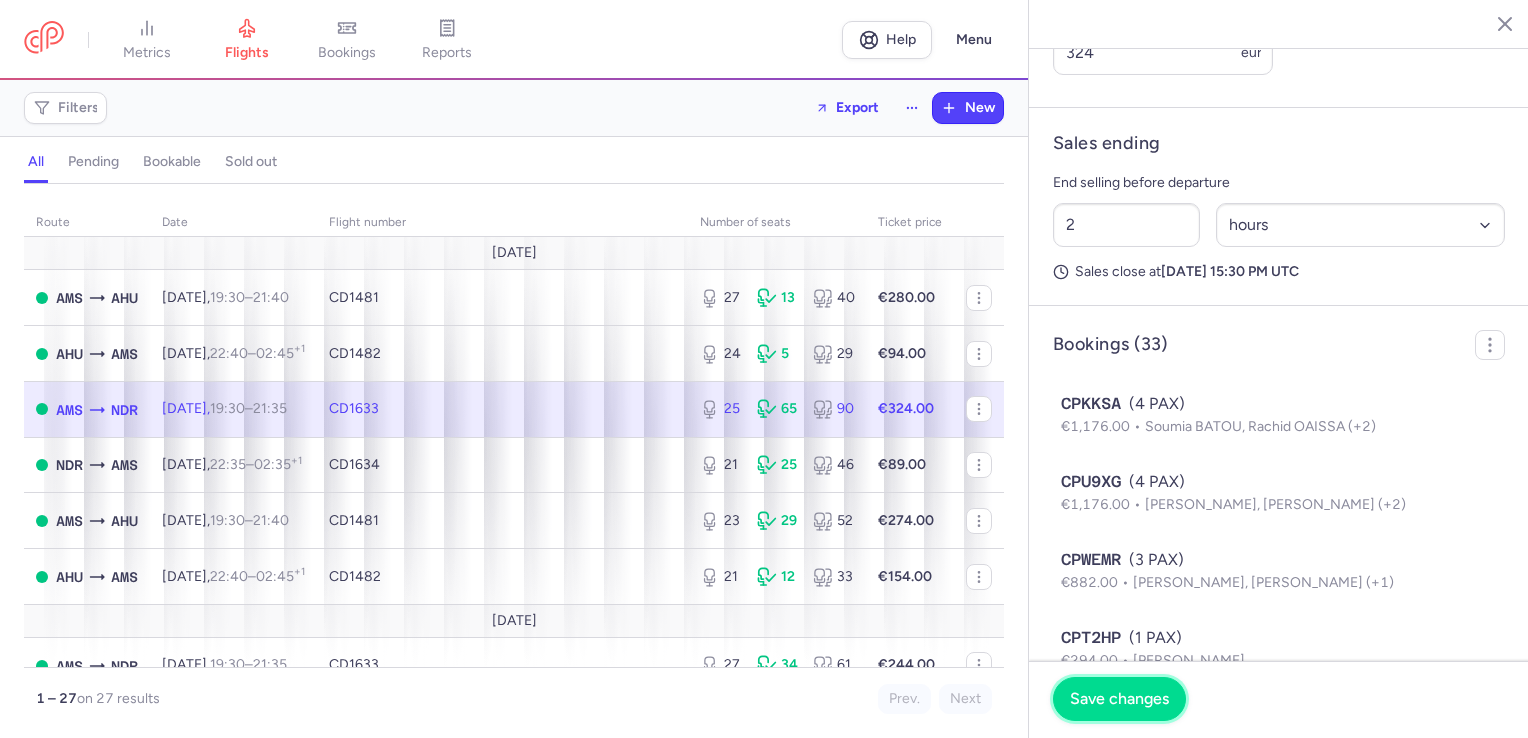 click on "Save changes" at bounding box center (1119, 699) 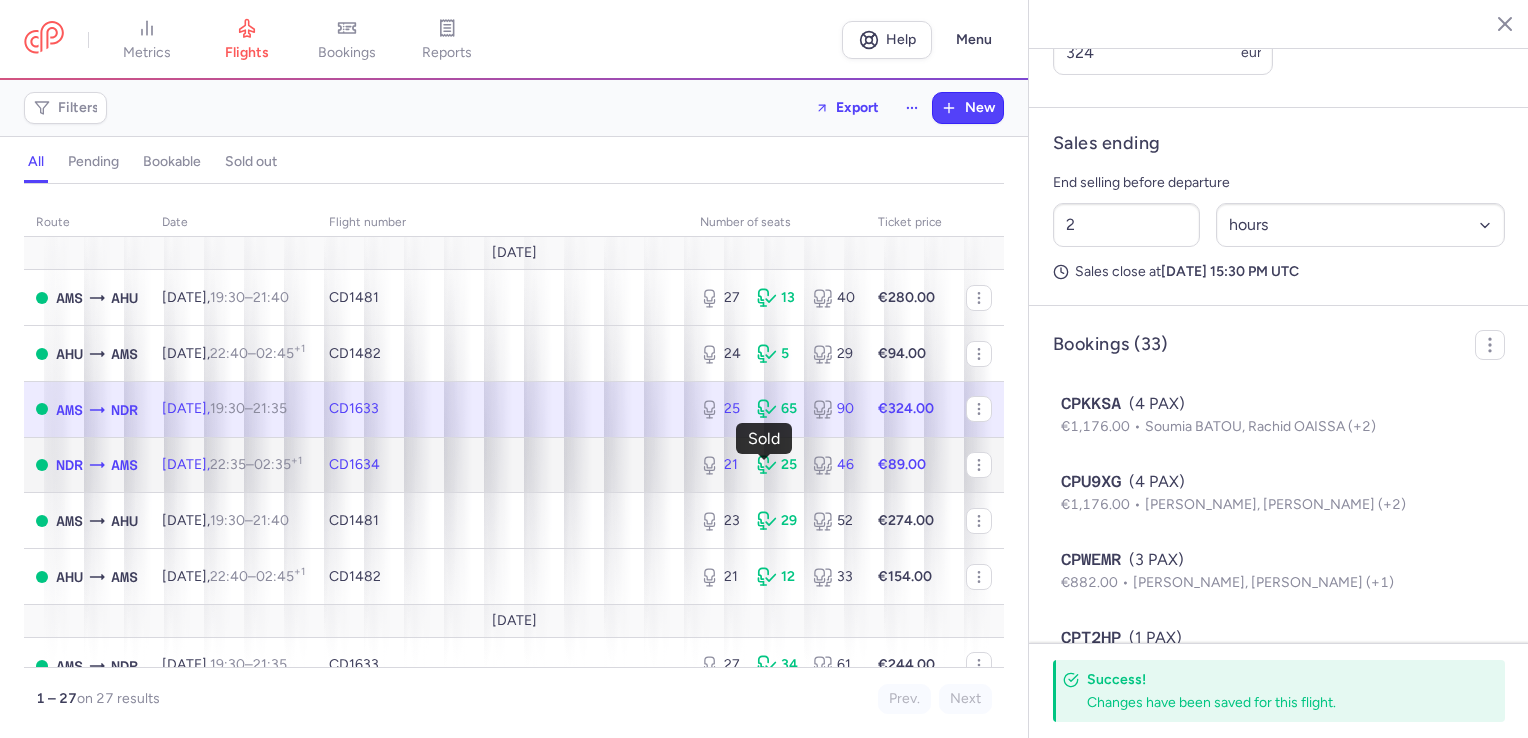 click 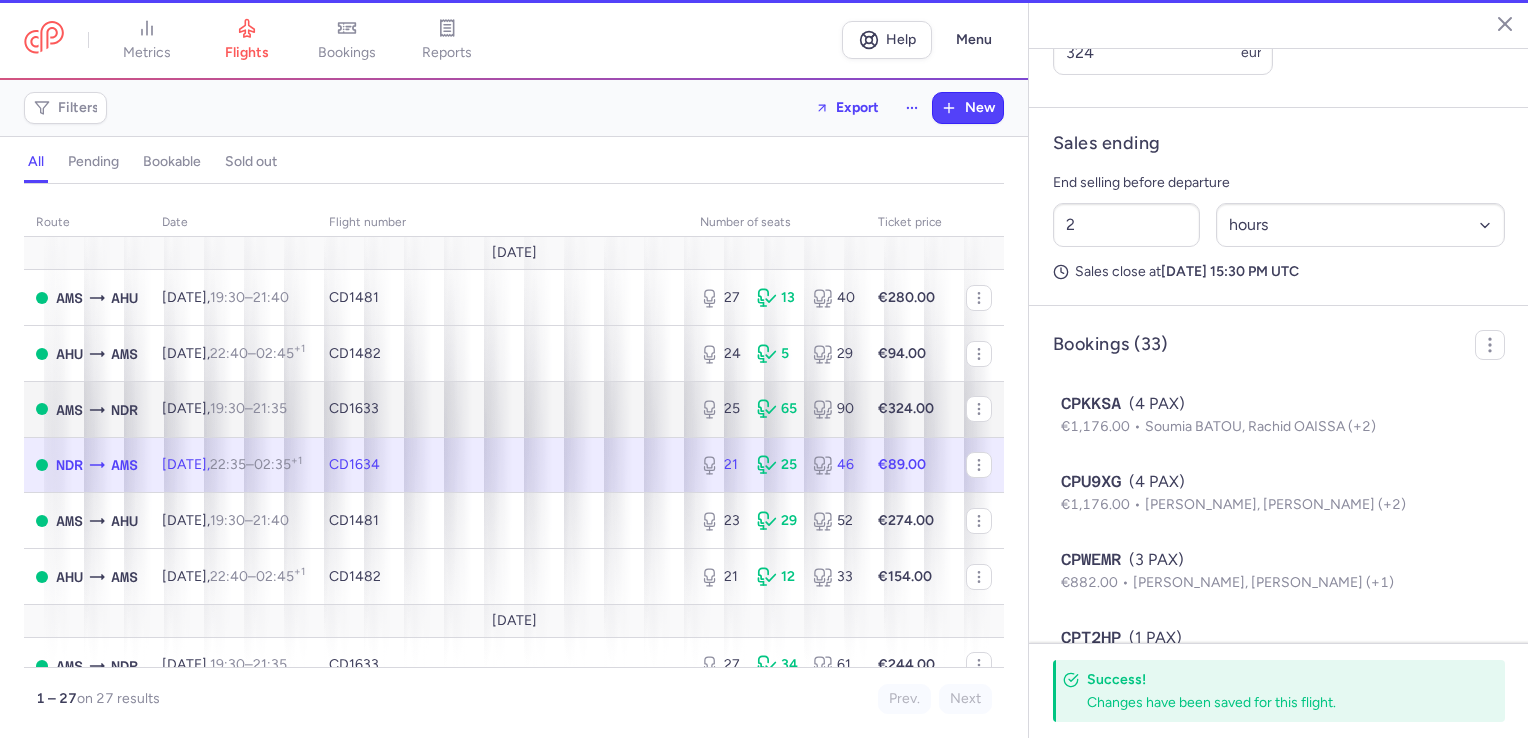 type on "21" 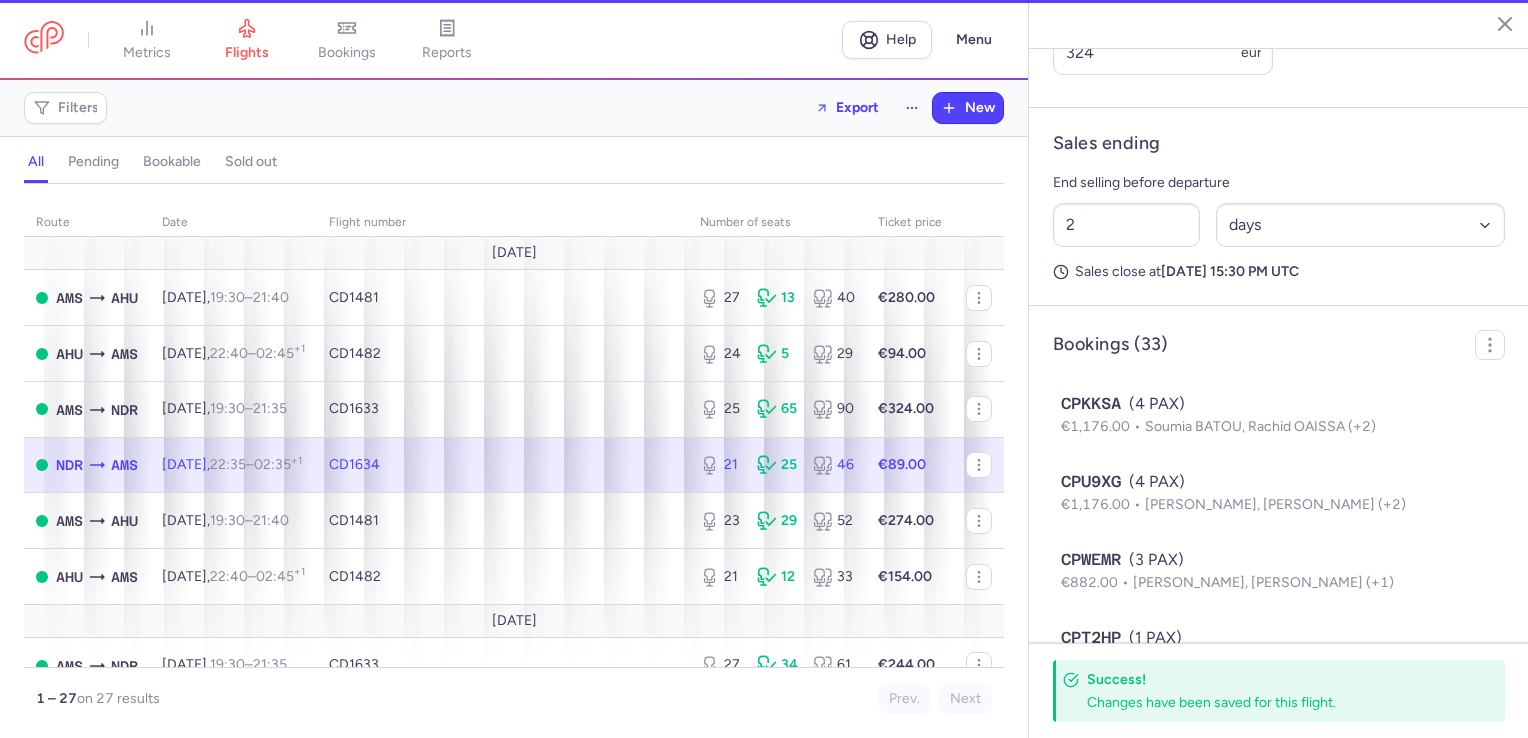 scroll, scrollTop: 921, scrollLeft: 0, axis: vertical 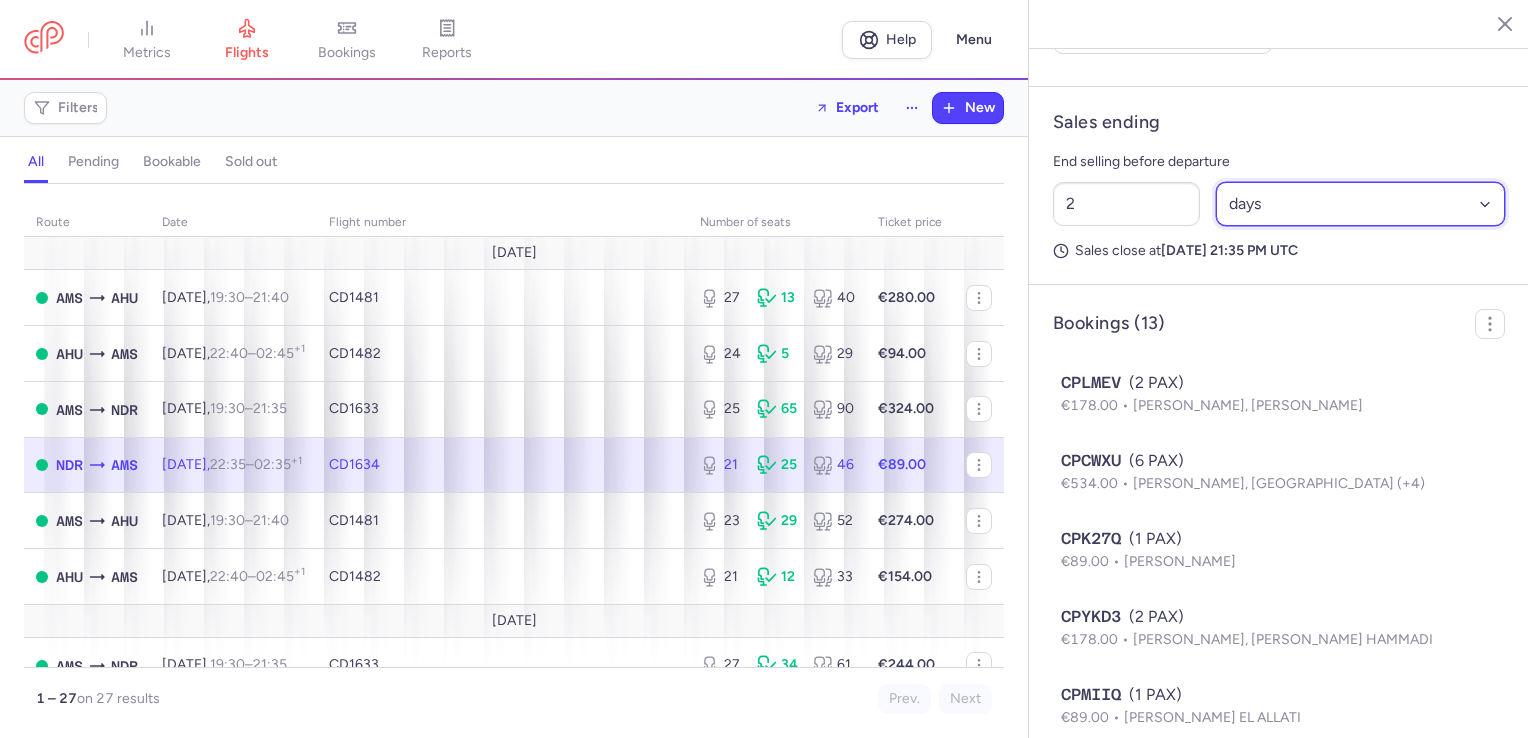 click on "Select an option hours days" at bounding box center (1361, 204) 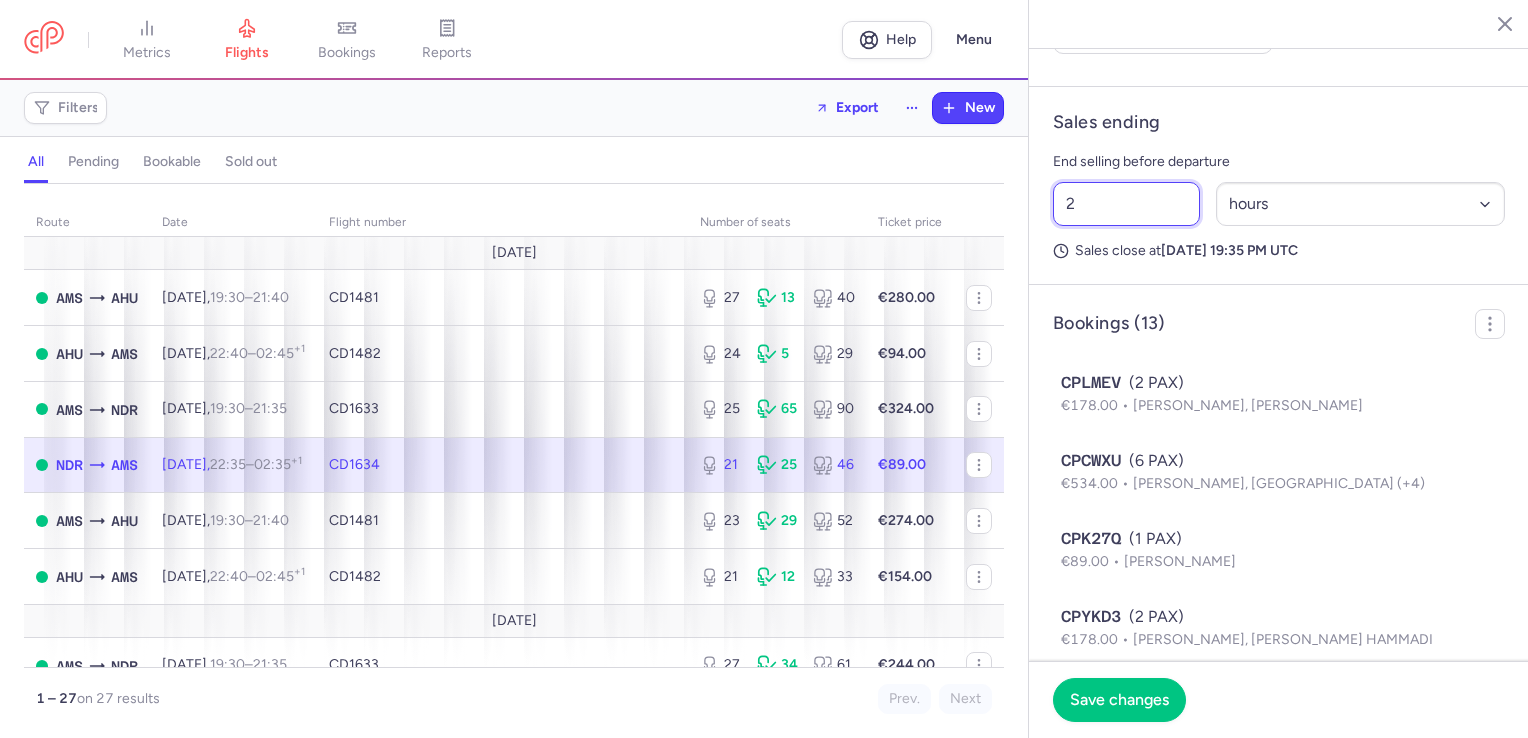 drag, startPoint x: 1090, startPoint y: 284, endPoint x: 1000, endPoint y: 284, distance: 90 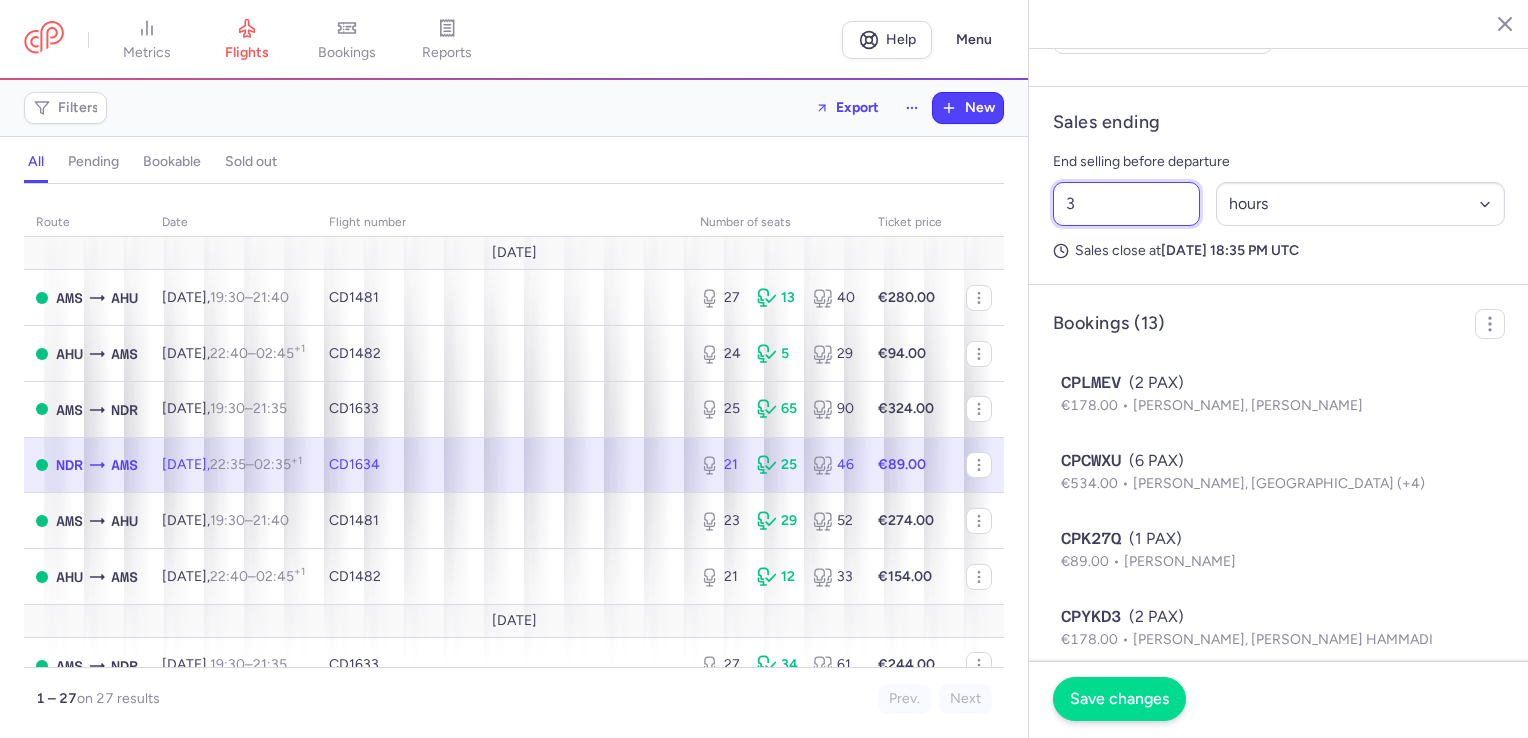 type on "3" 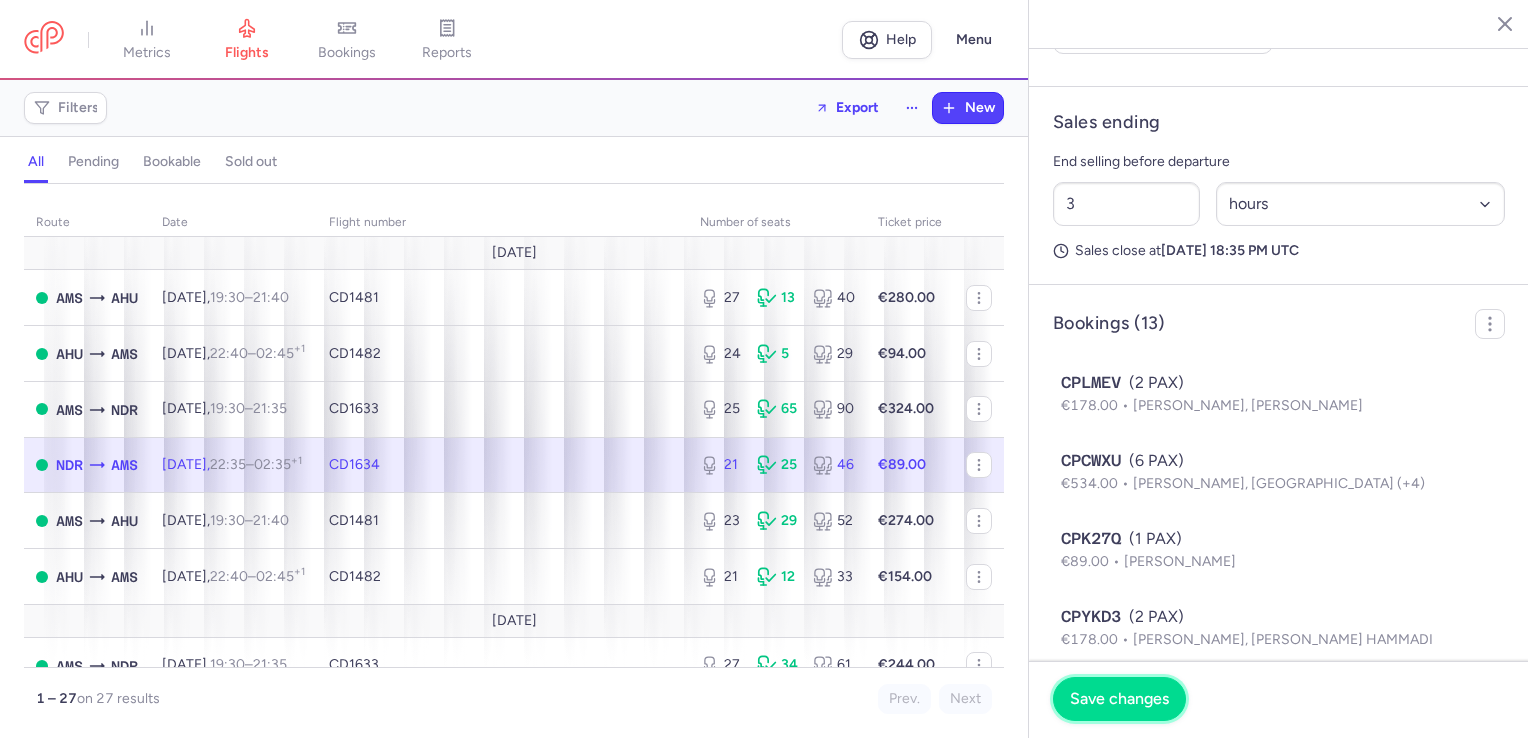 click on "Save changes" at bounding box center [1119, 699] 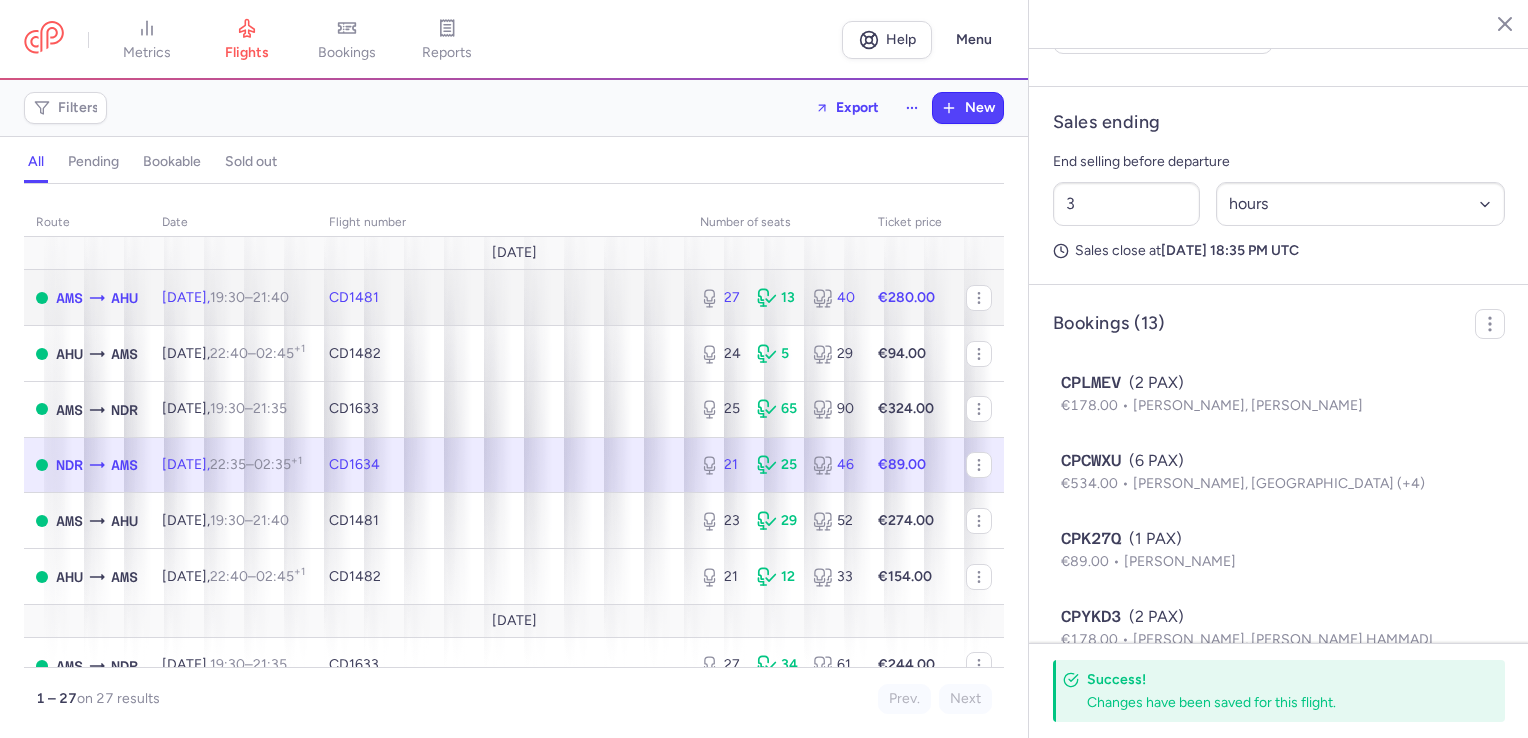 click on "27 13 40" 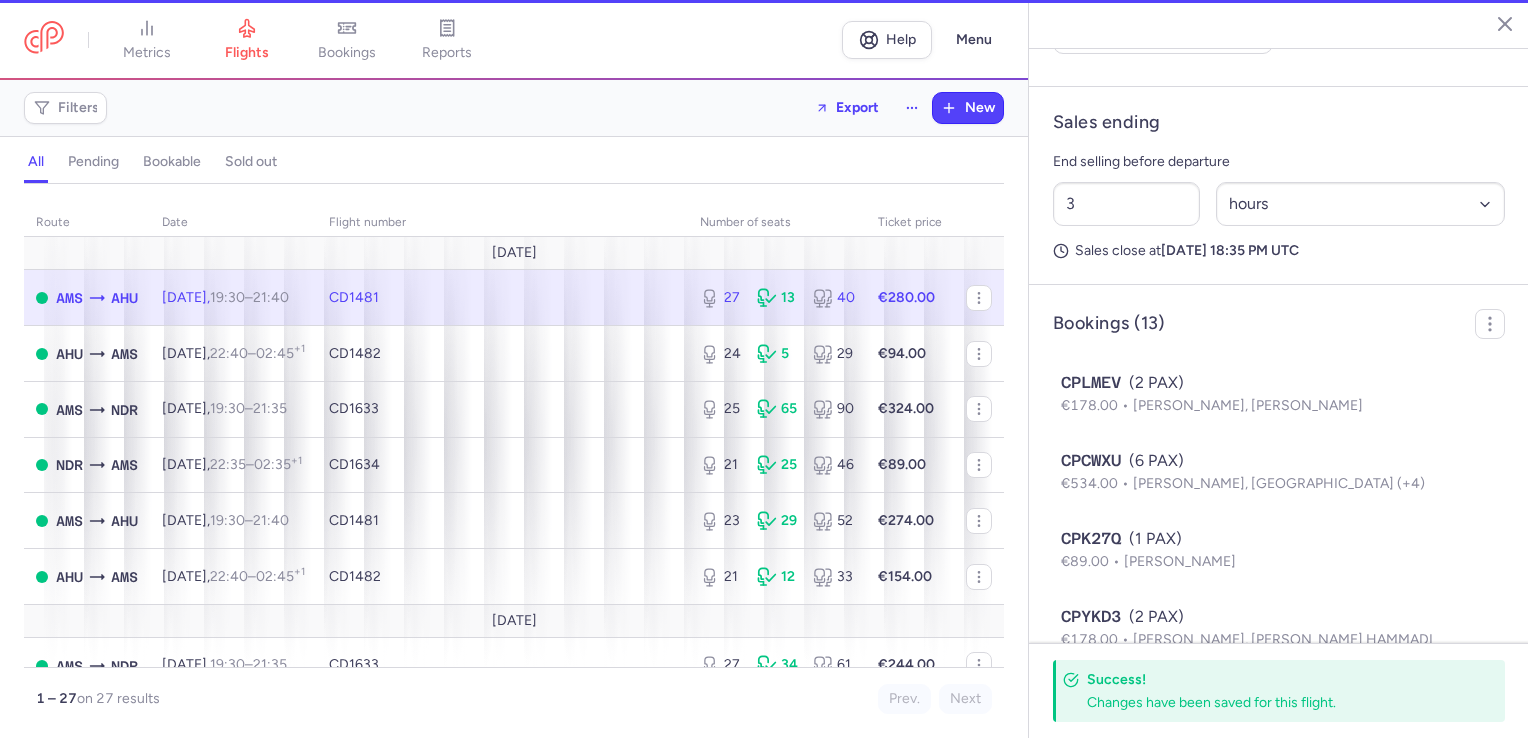 type on "27" 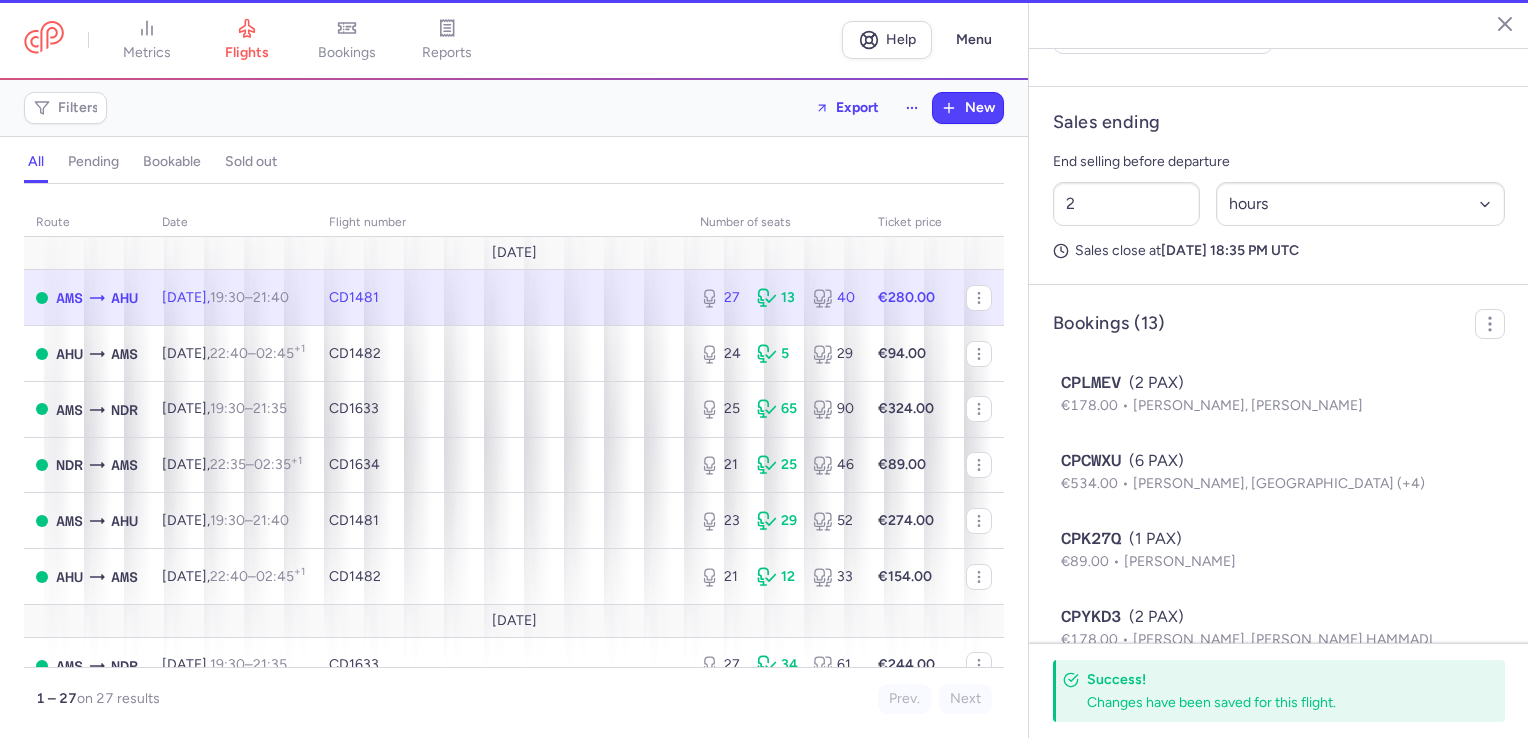 scroll, scrollTop: 900, scrollLeft: 0, axis: vertical 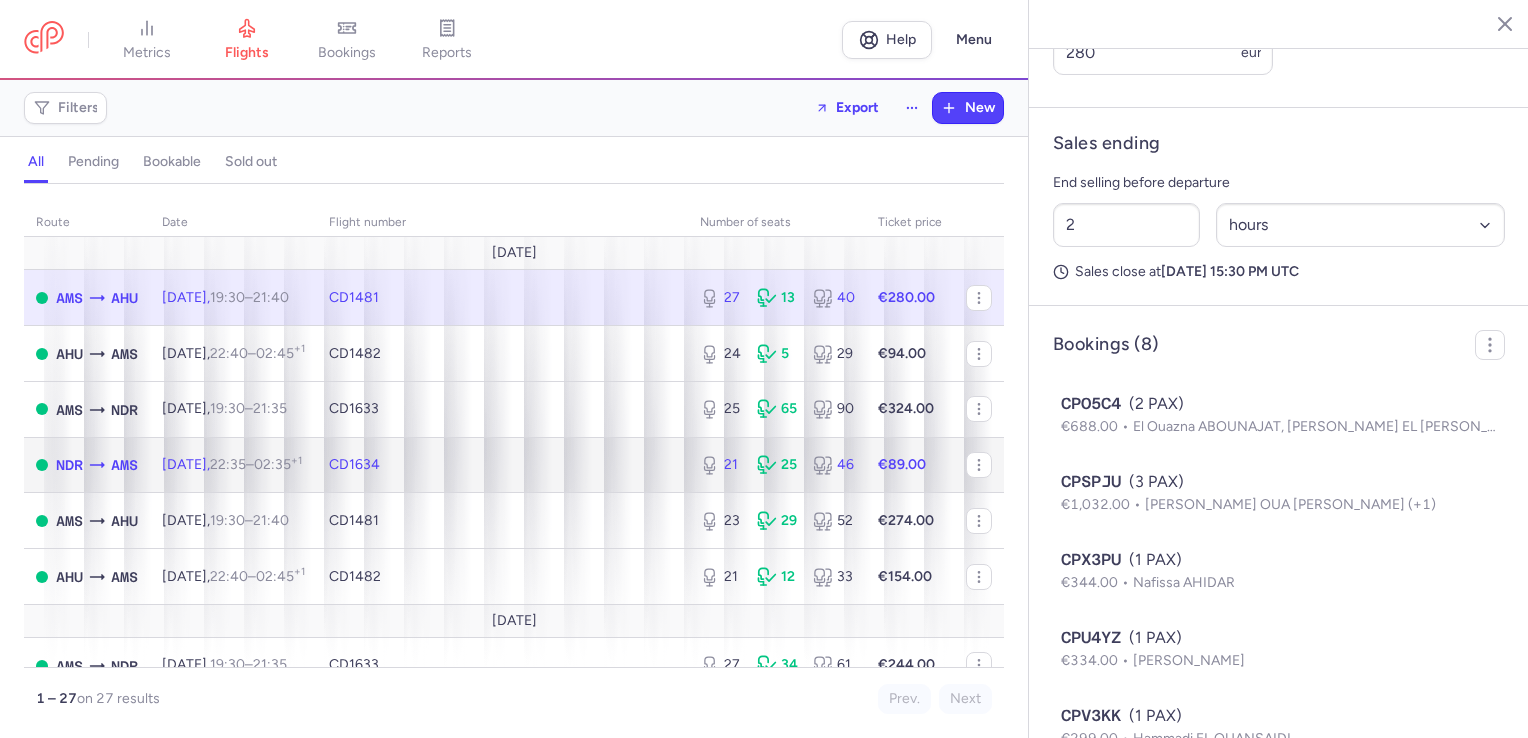 click on "CD1634" 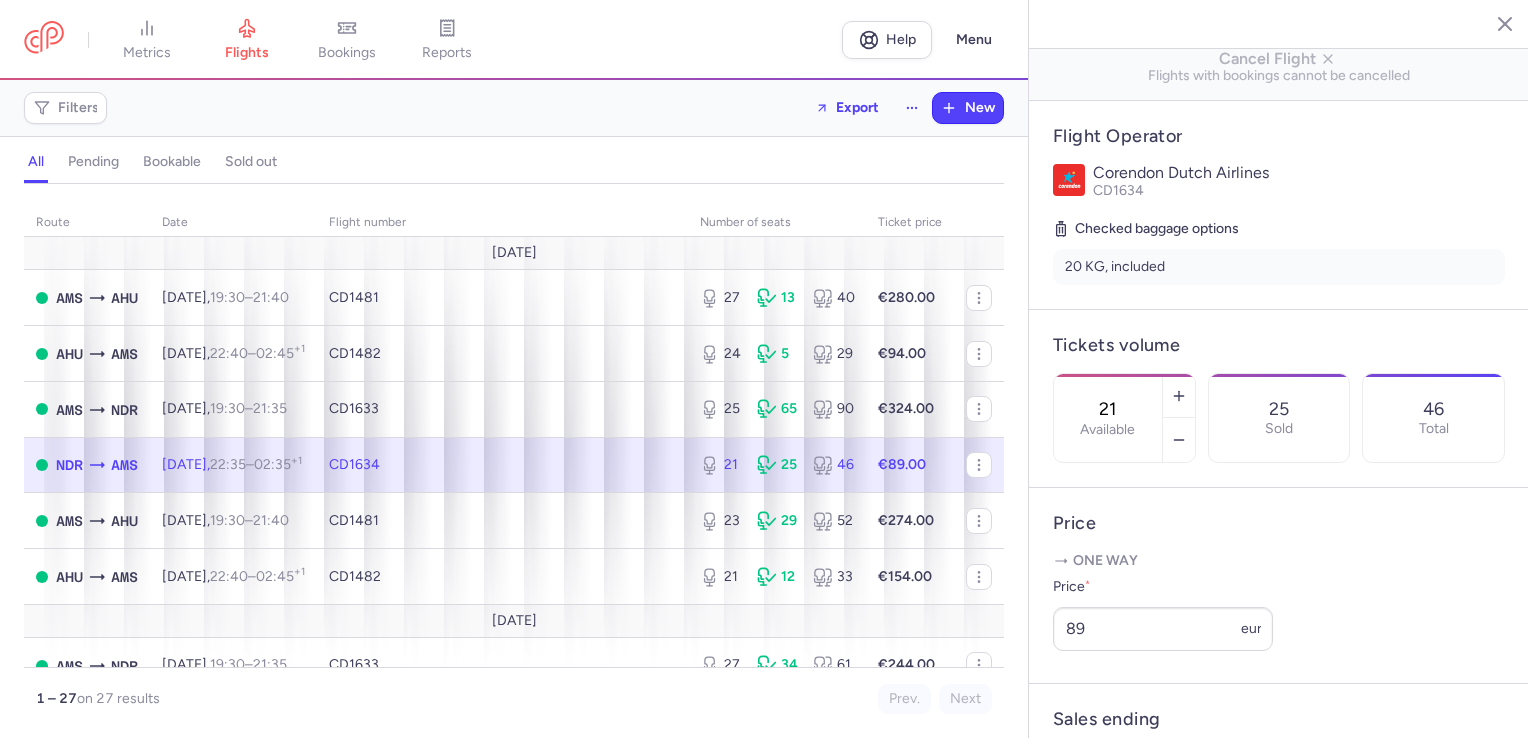 scroll, scrollTop: 321, scrollLeft: 0, axis: vertical 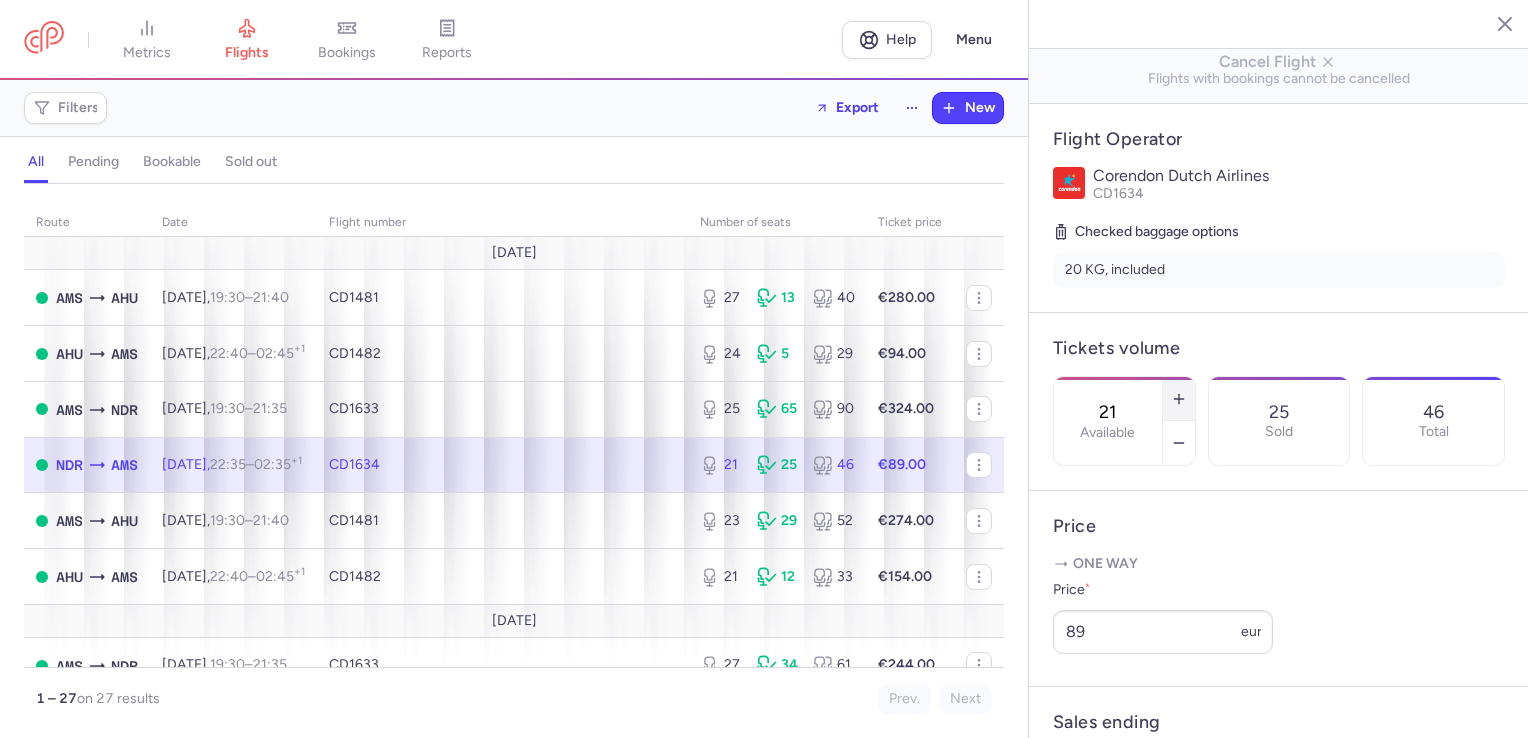 click 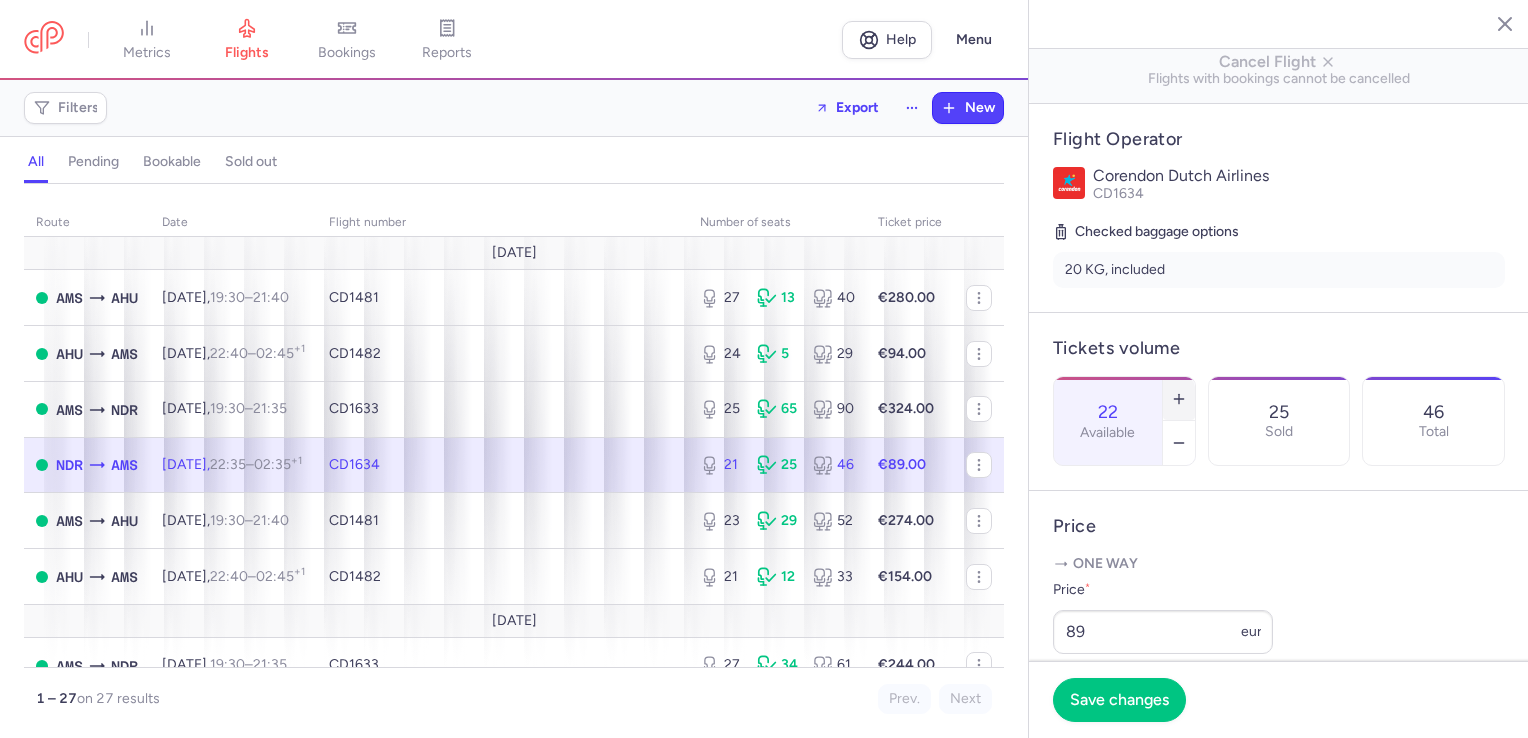 click 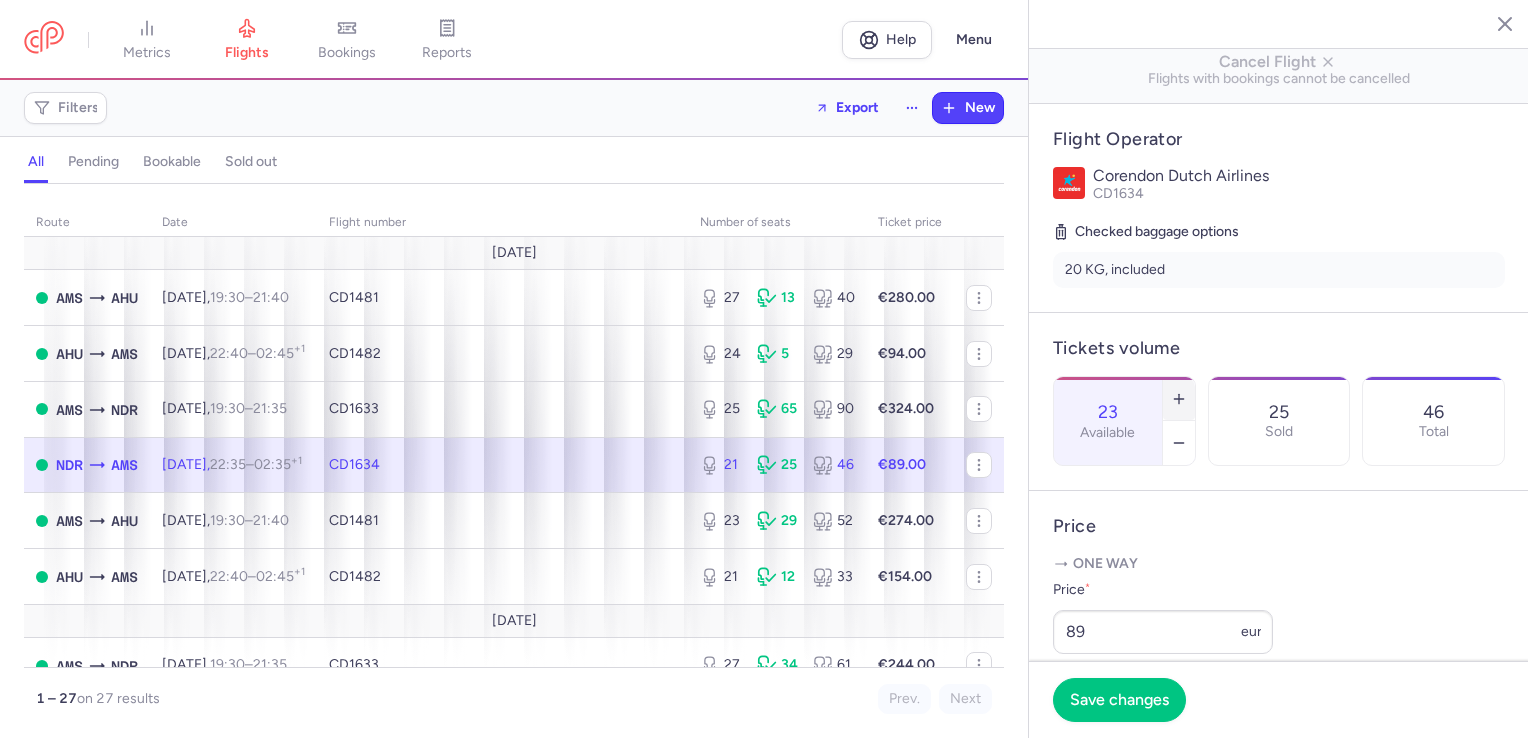 click 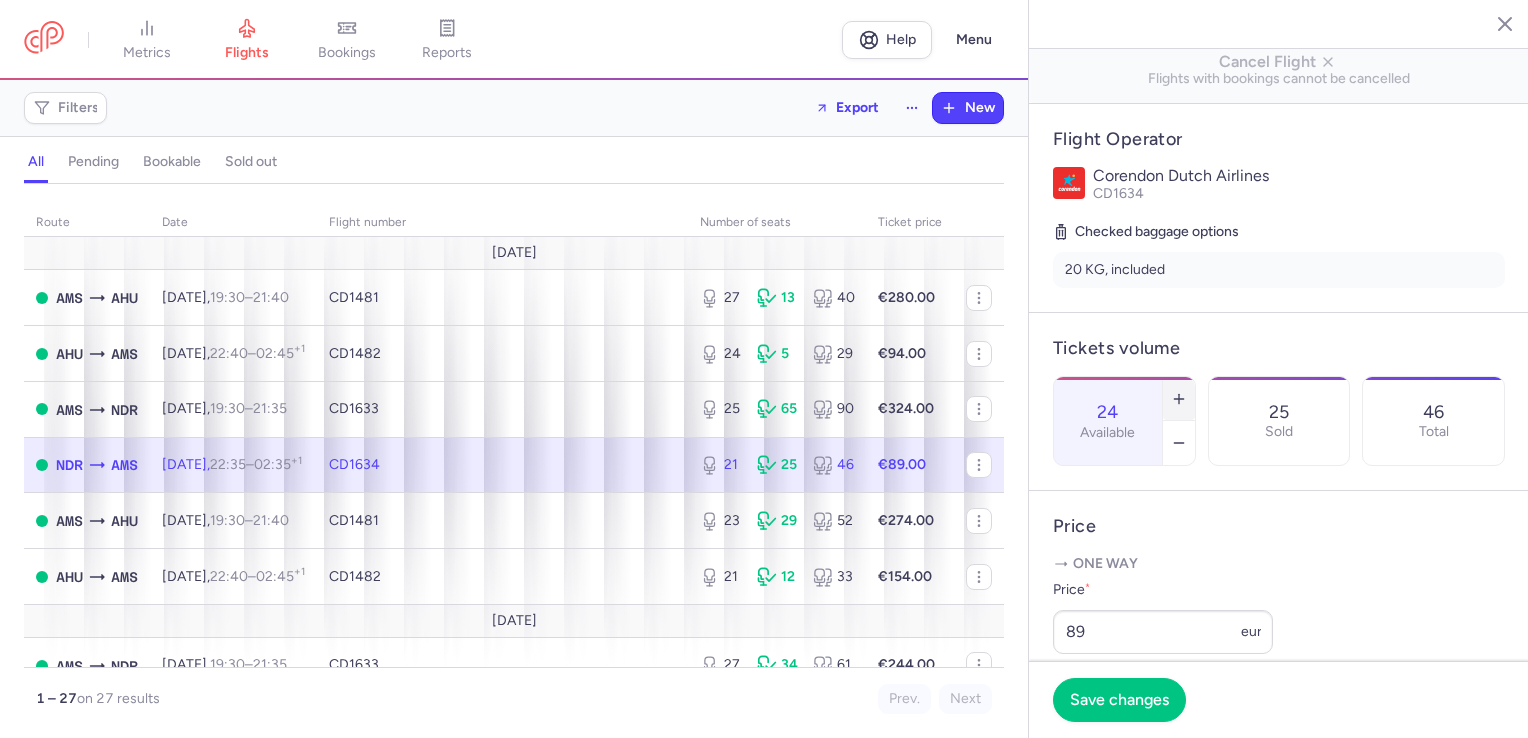 click 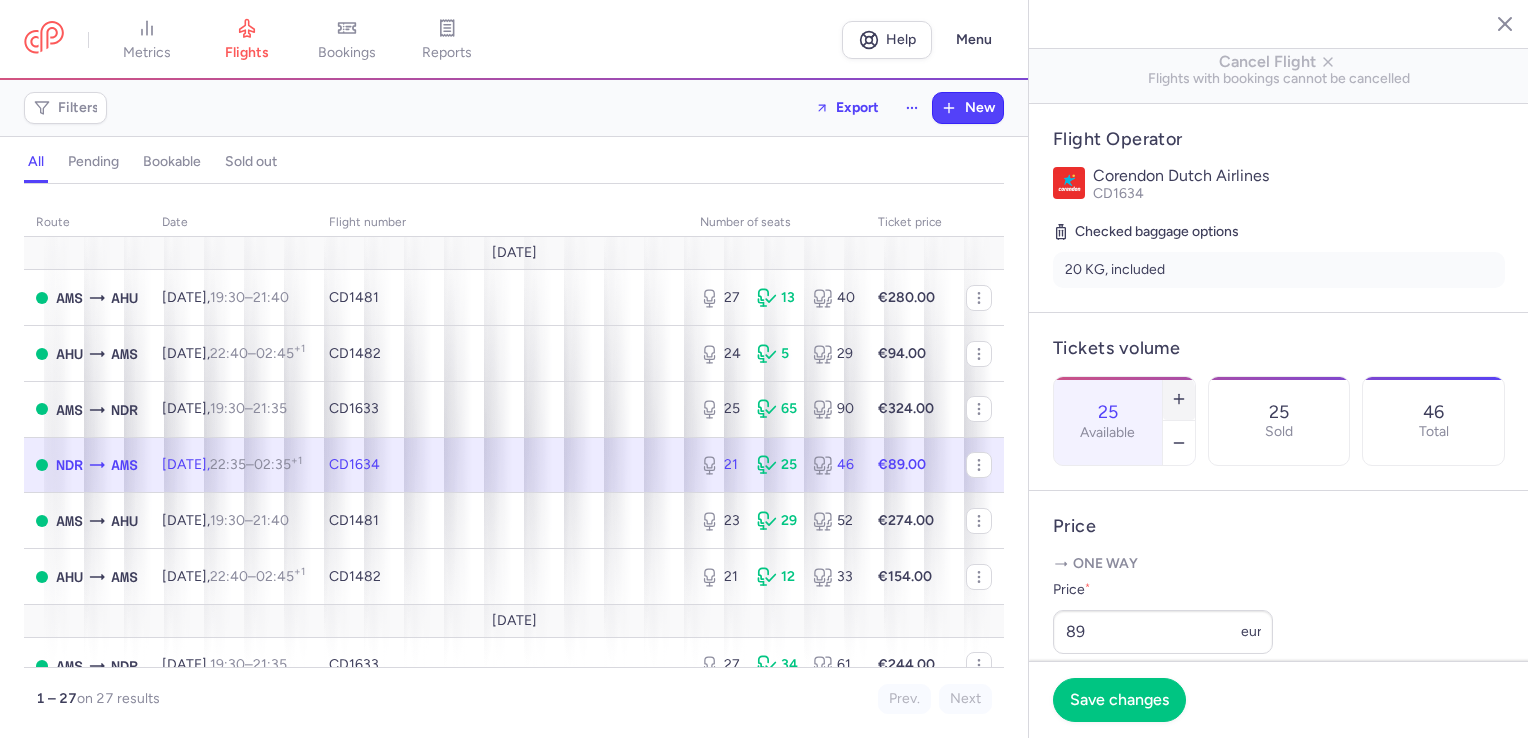 click 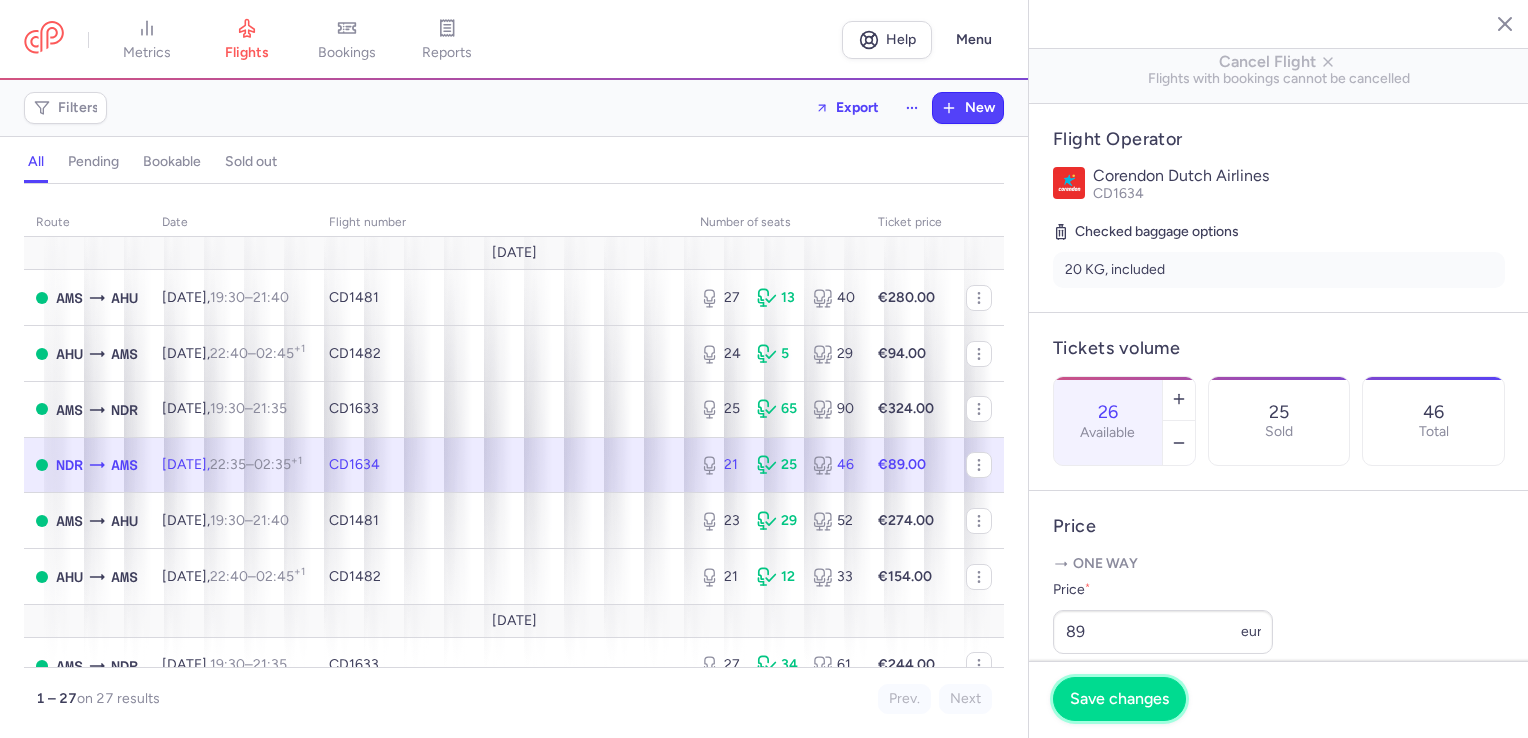 drag, startPoint x: 1102, startPoint y: 694, endPoint x: 1092, endPoint y: 678, distance: 18.867962 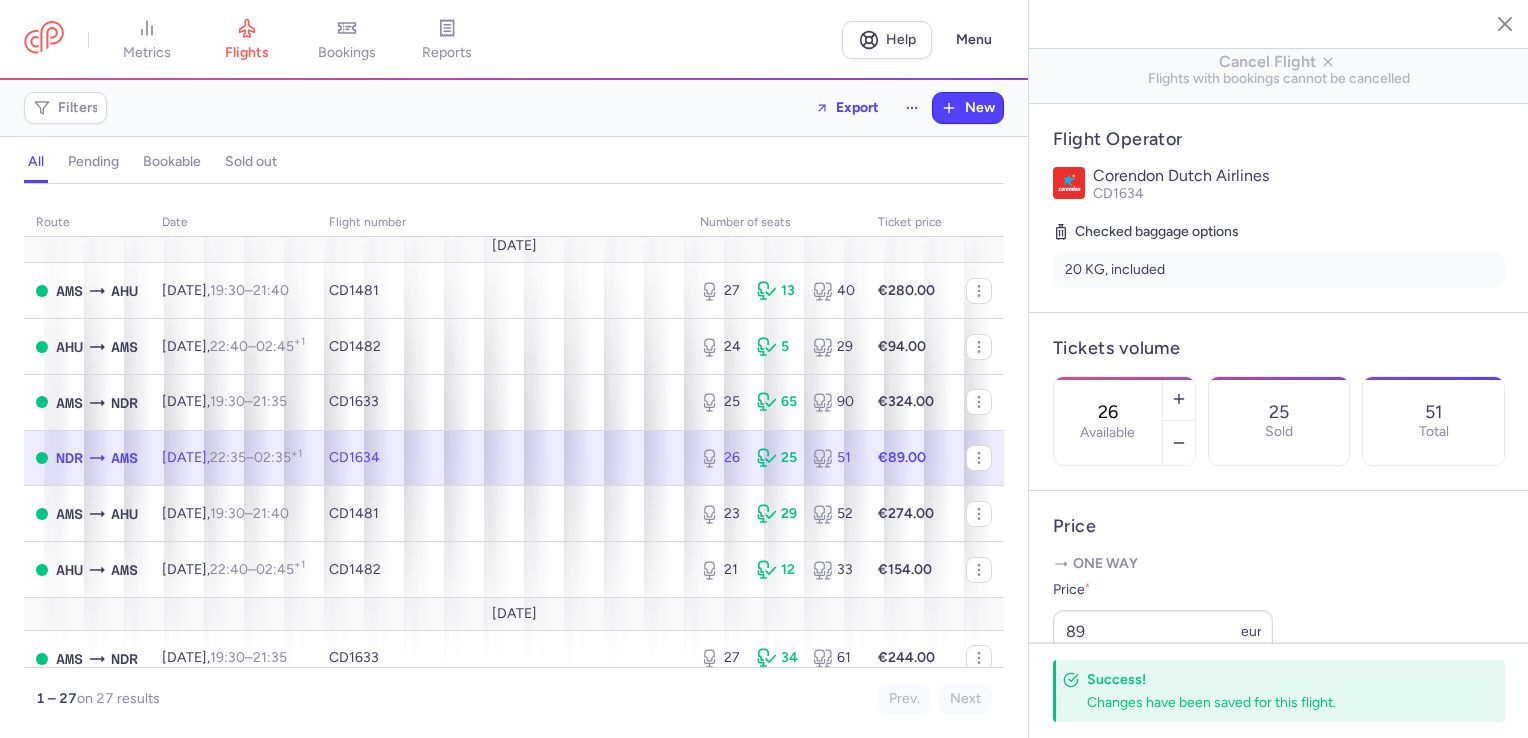 scroll, scrollTop: 0, scrollLeft: 0, axis: both 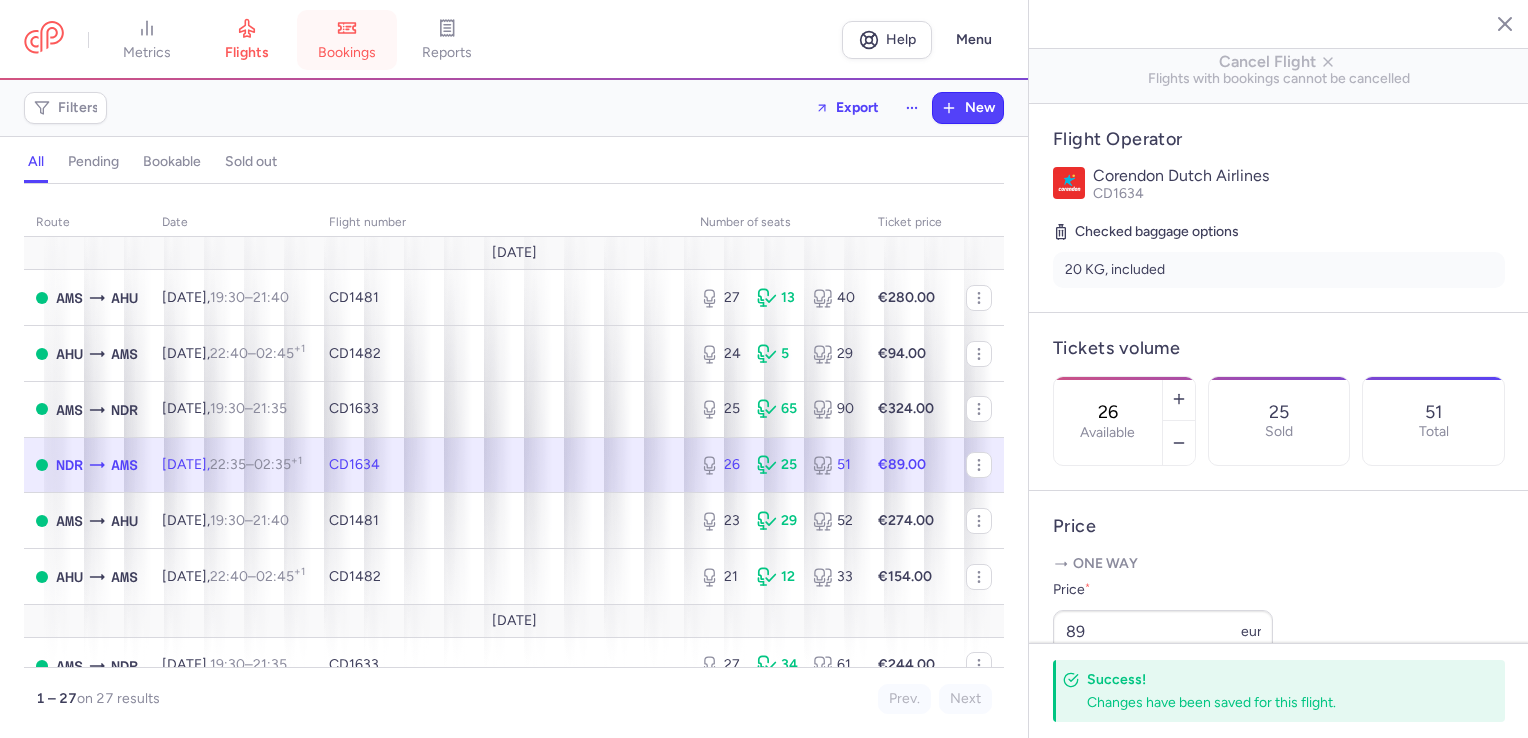 click on "bookings" at bounding box center [347, 40] 